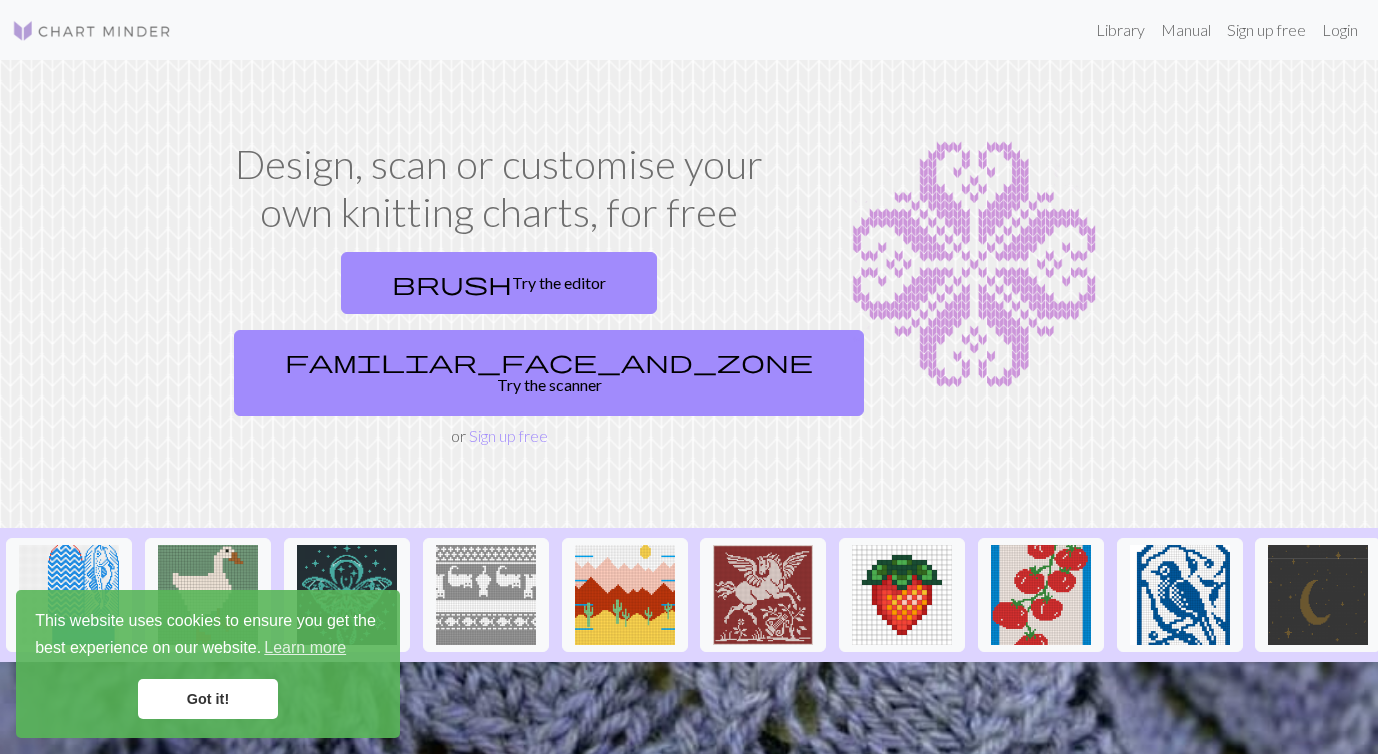 scroll, scrollTop: 0, scrollLeft: 0, axis: both 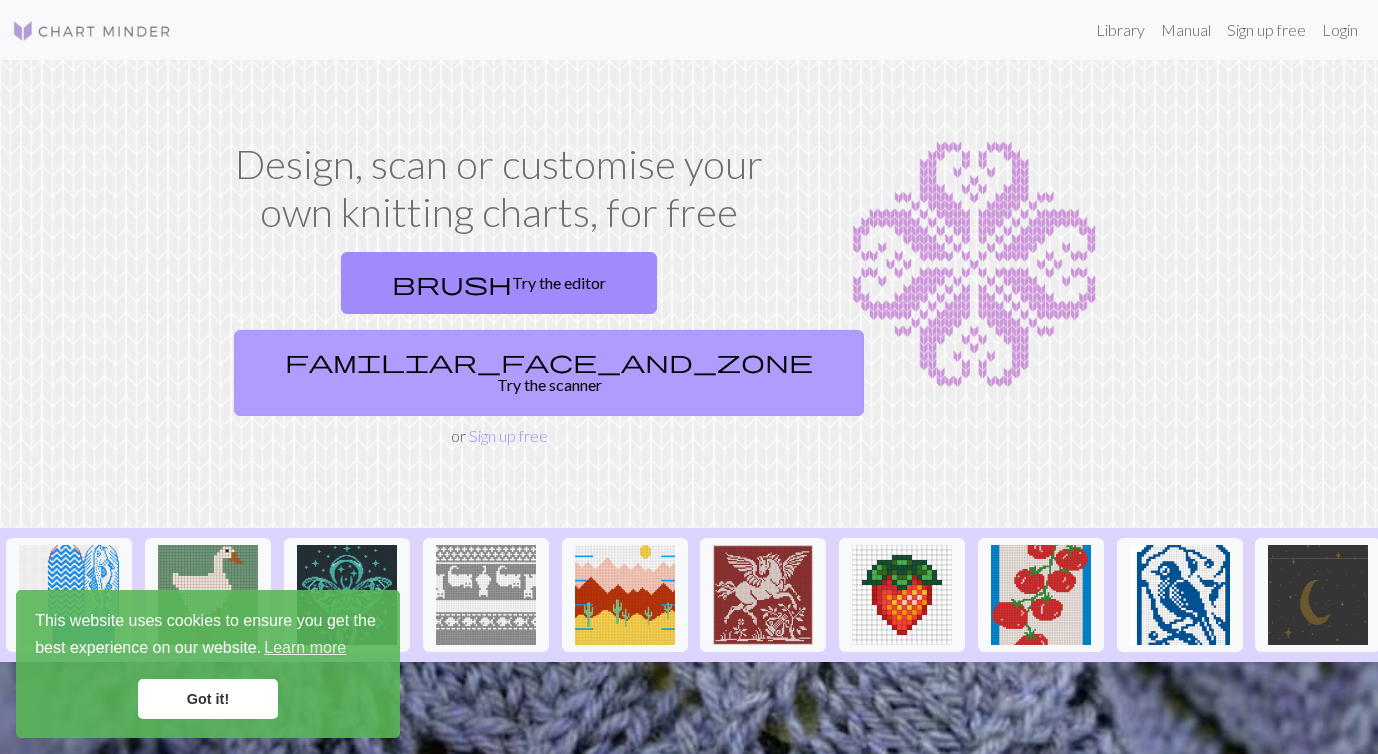click on "familiar_face_and_zone  Try the scanner" at bounding box center [549, 373] 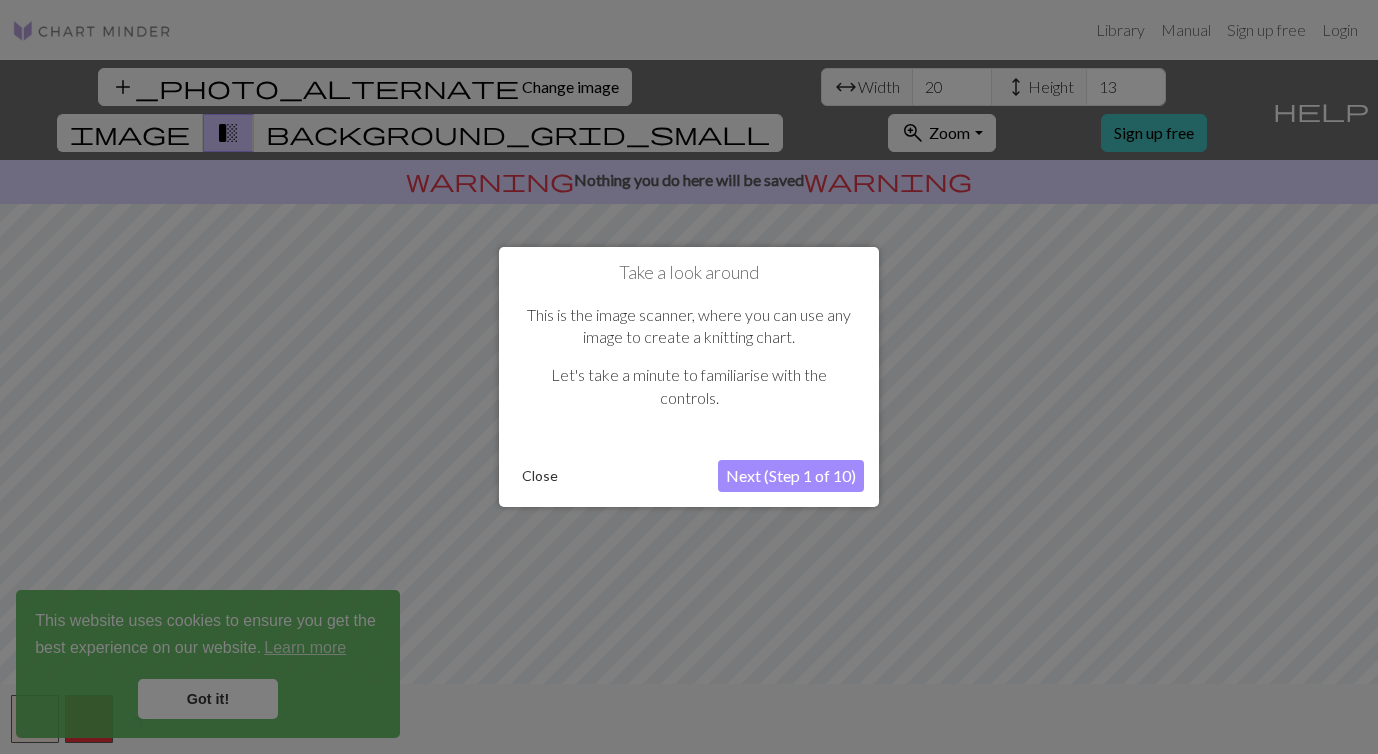 click on "Next (Step 1 of 10)" at bounding box center [791, 476] 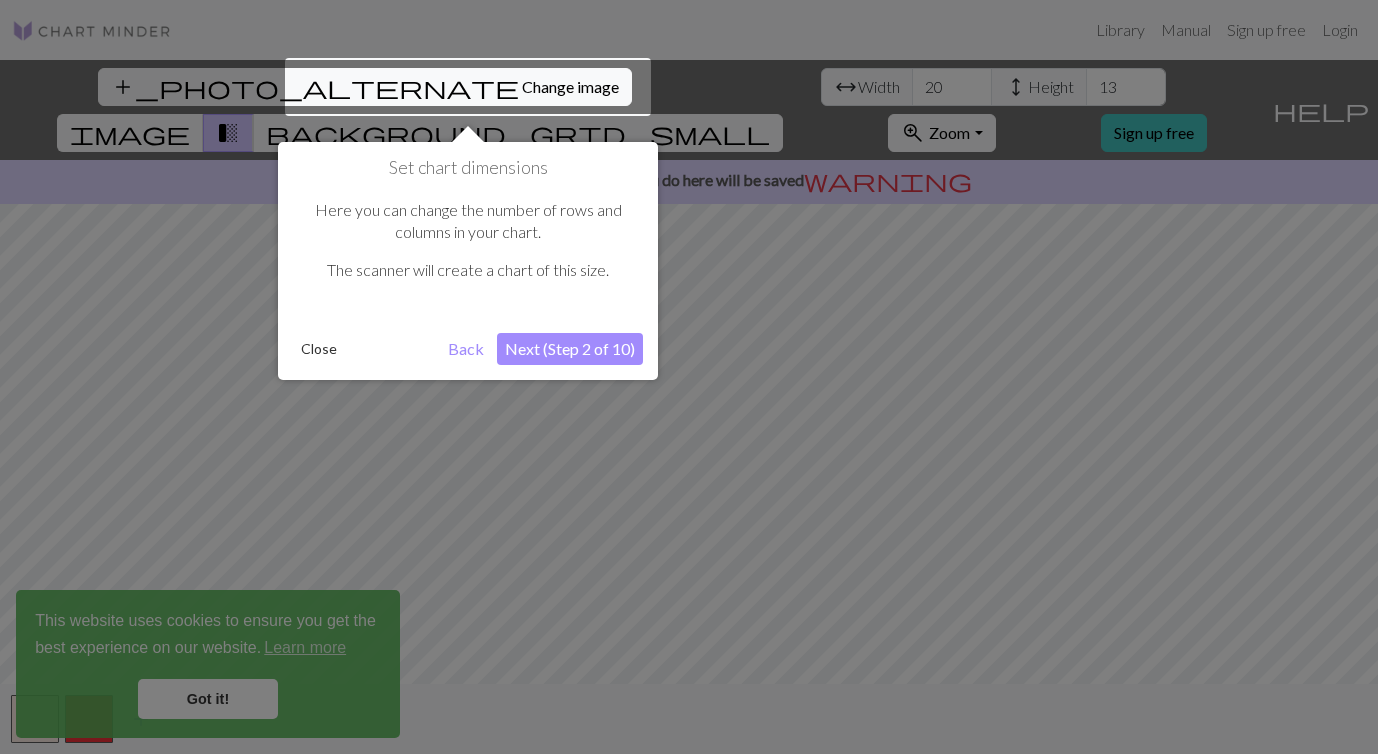 click on "Next (Step 2 of 10)" at bounding box center (570, 349) 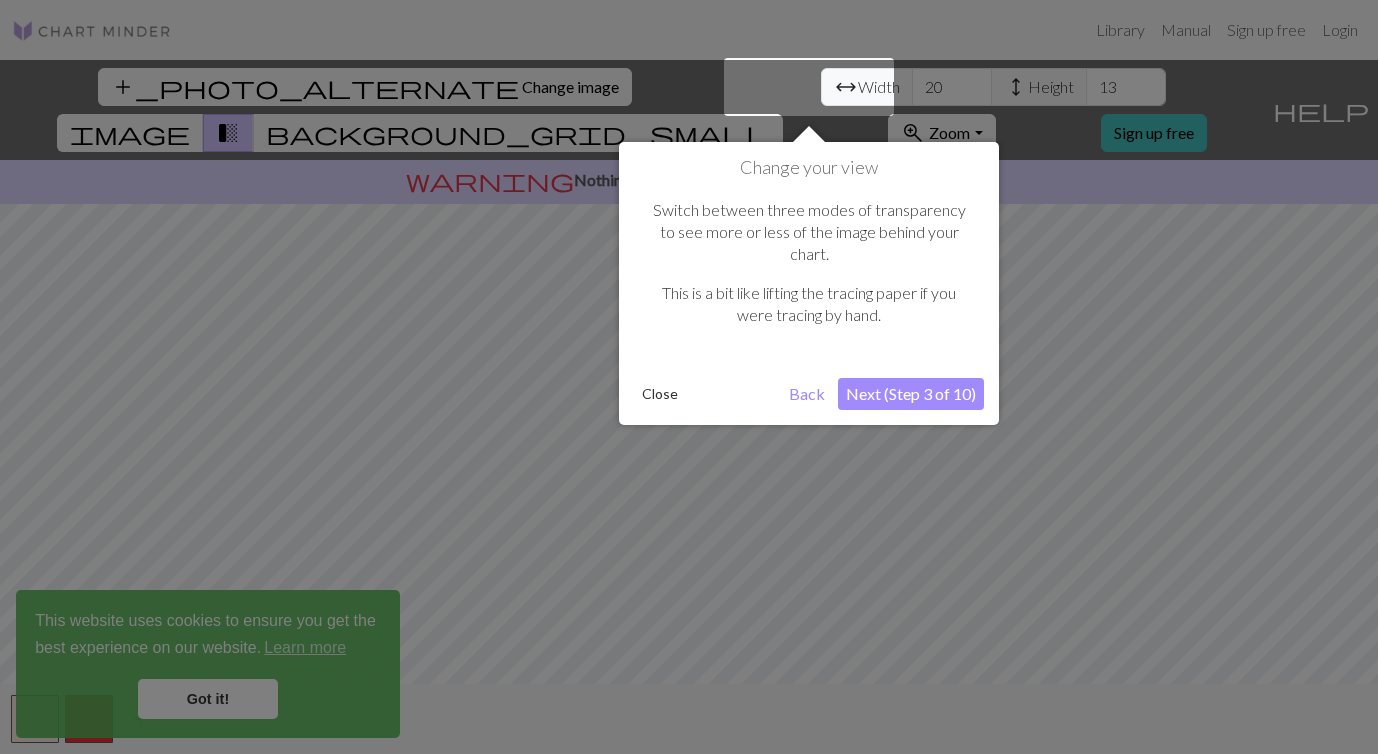 click on "Next (Step 3 of 10)" at bounding box center (911, 394) 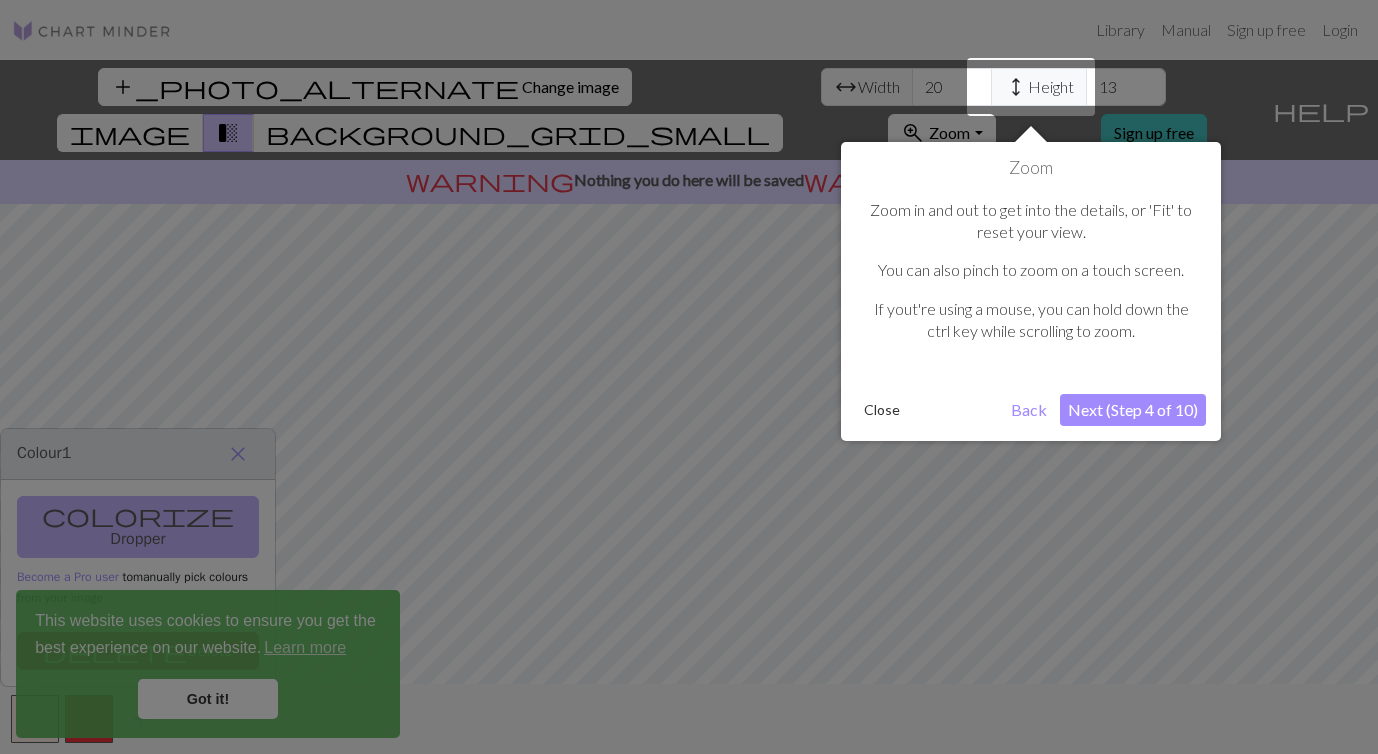 click on "Next (Step 4 of 10)" at bounding box center [1133, 410] 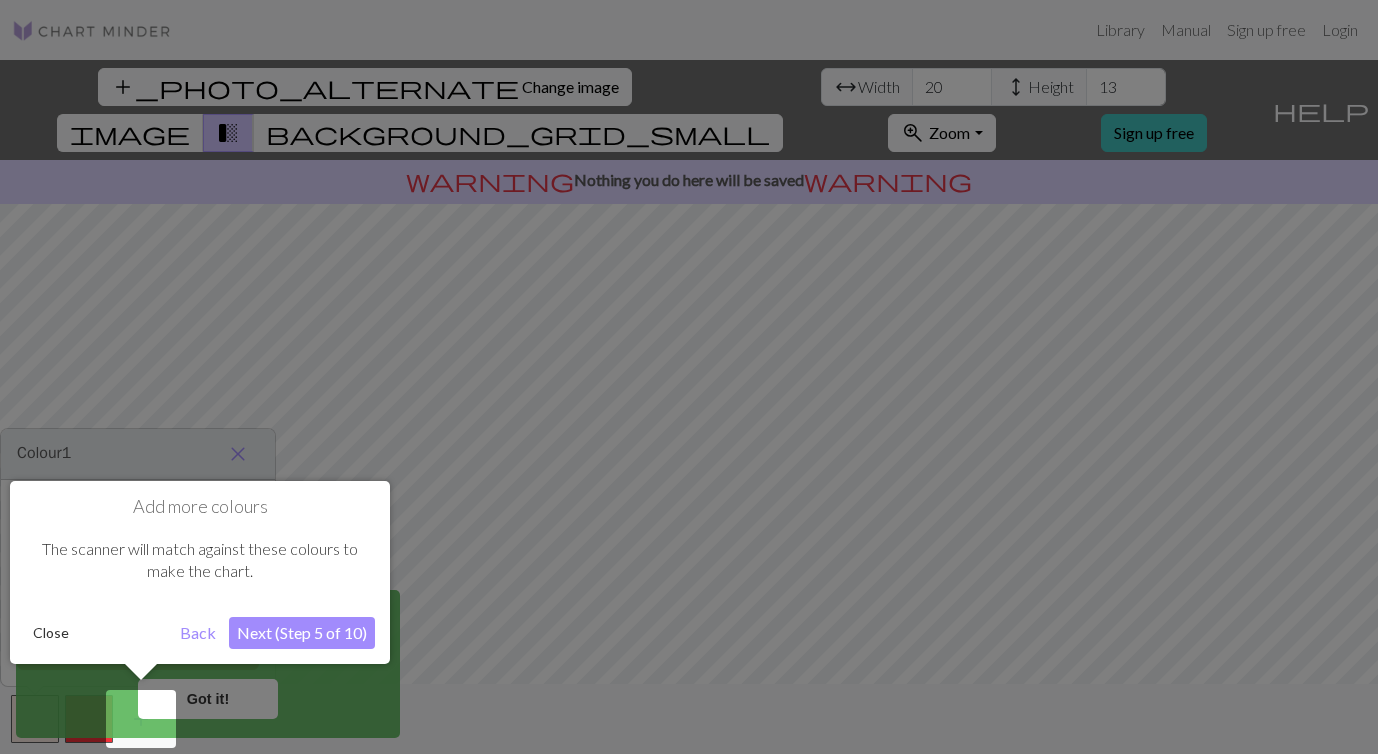 click on "Next (Step 5 of 10)" at bounding box center [302, 633] 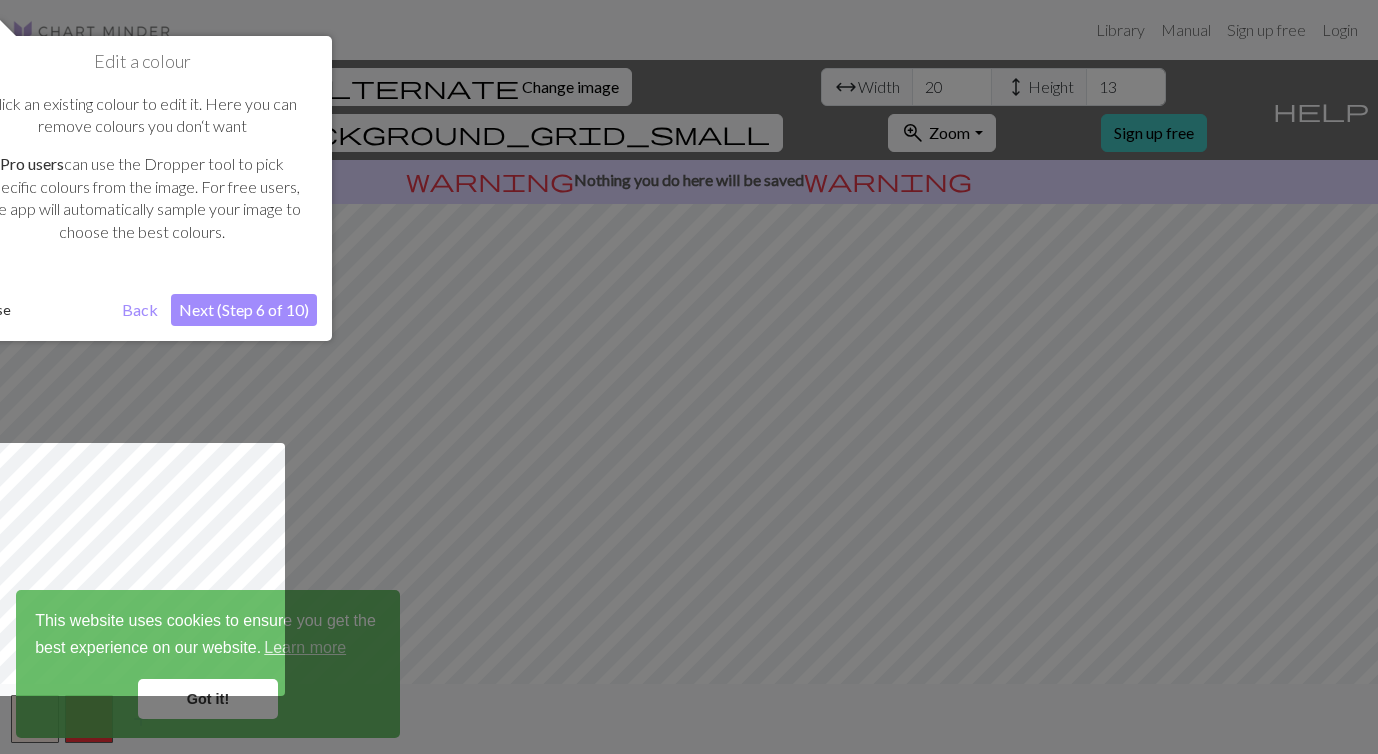 click on "Next (Step 6 of 10)" at bounding box center [244, 310] 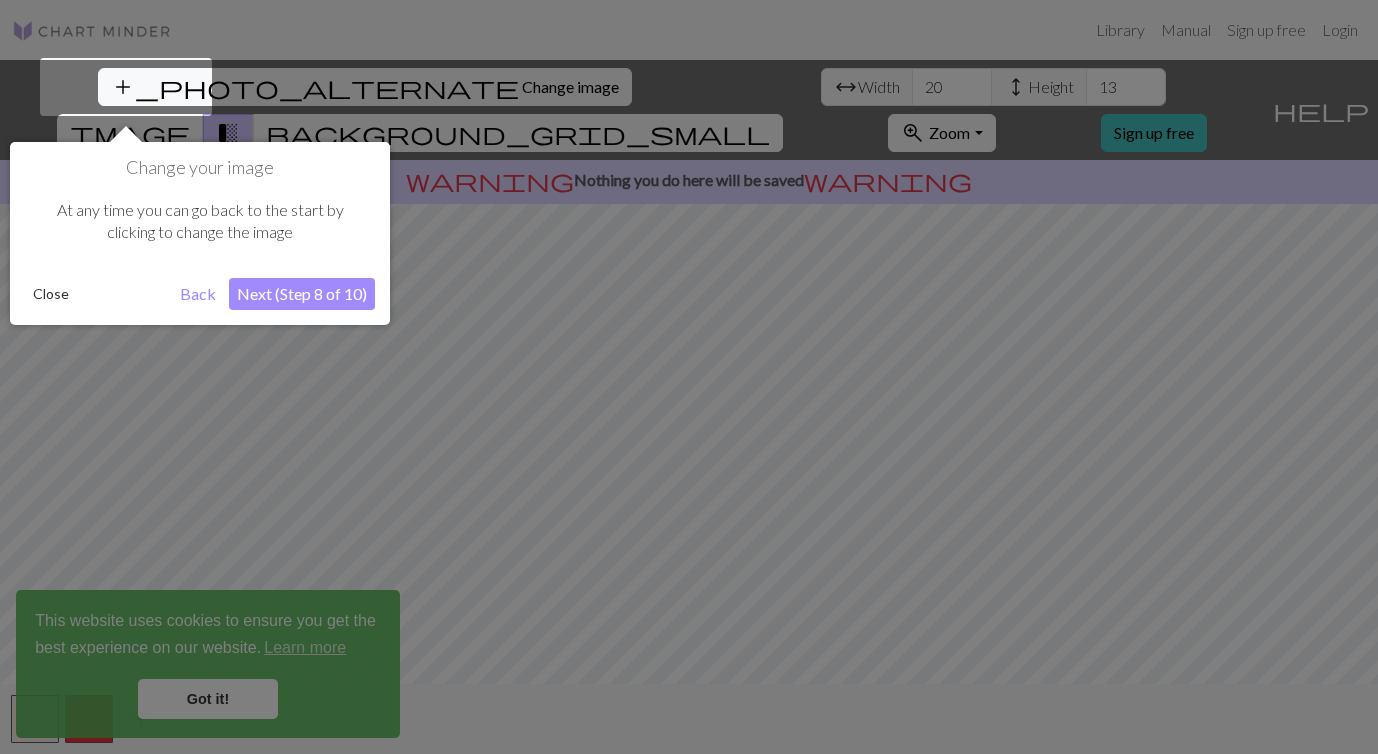 click on "Next (Step 8 of 10)" at bounding box center (302, 294) 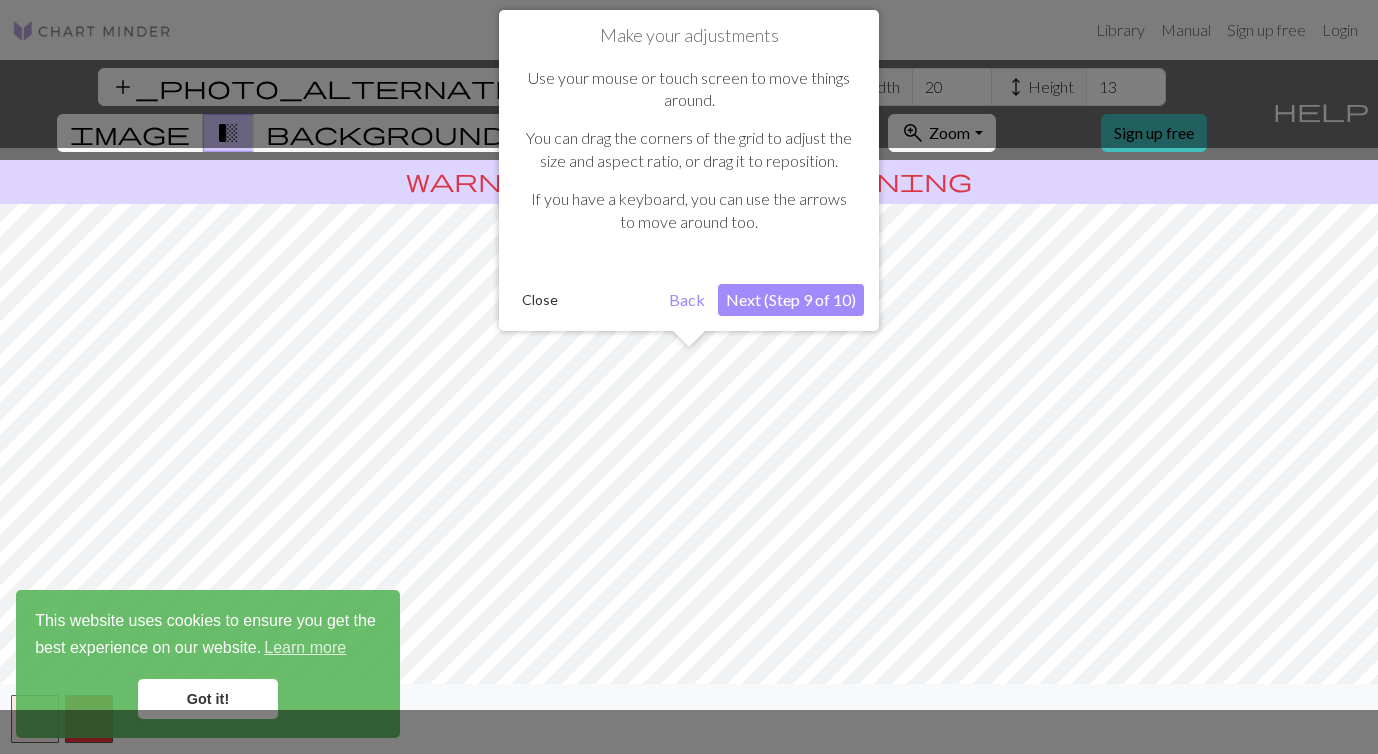click on "Next (Step 9 of 10)" at bounding box center (791, 300) 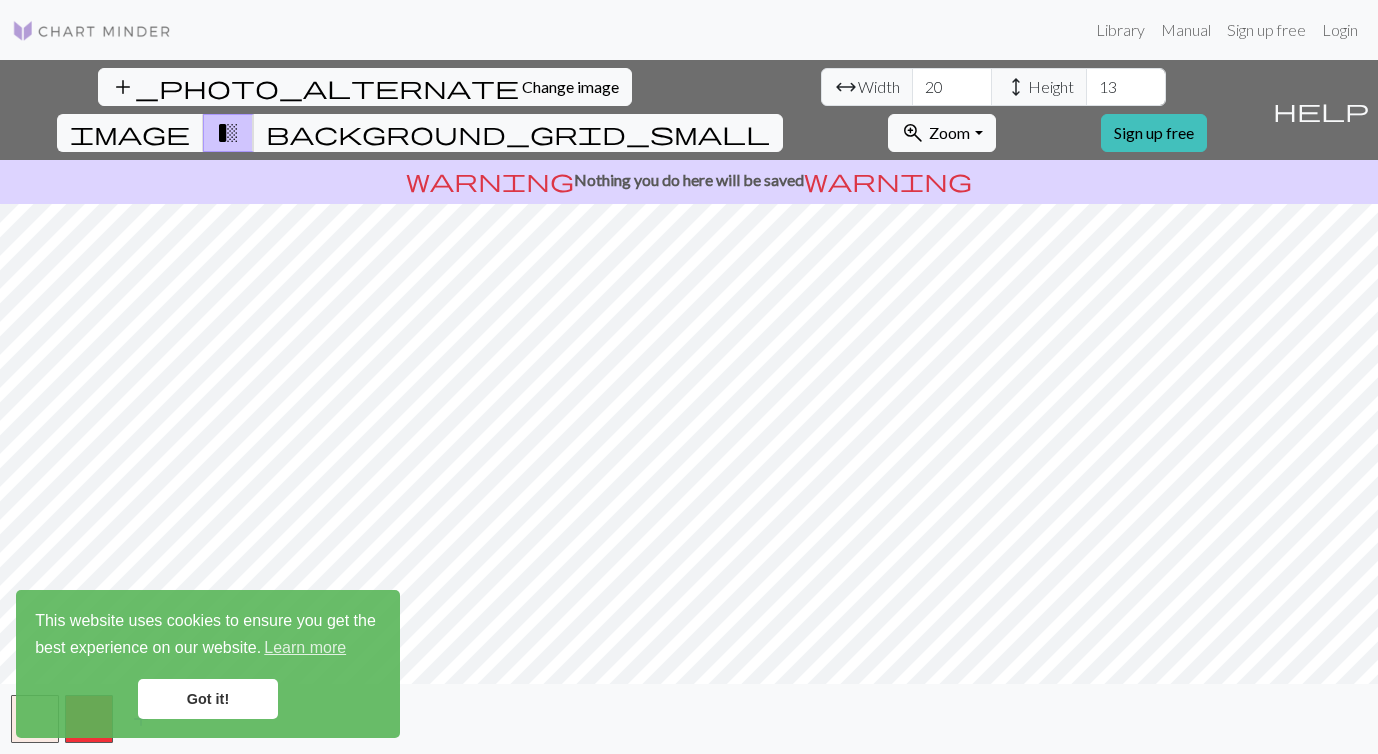 click on "add_photo_alternate   Change image arrow_range   Width 20 height   Height 13 image transition_fade background_grid_small zoom_in Zoom Zoom Fit all Fit width Fit height 50% 100% 150% 200% Sign up free help Show me around warning  Nothing you do here will be saved  warning add" at bounding box center (689, 407) 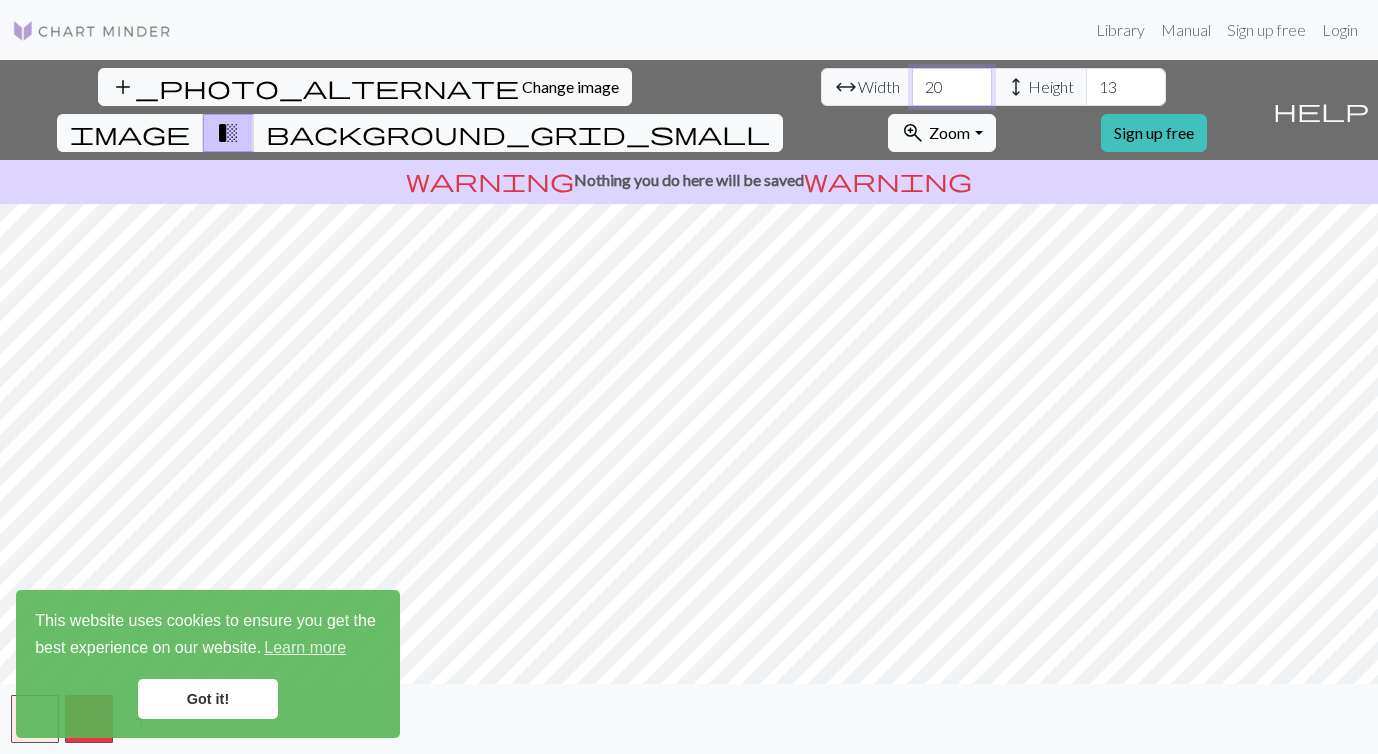 click on "20" at bounding box center (952, 87) 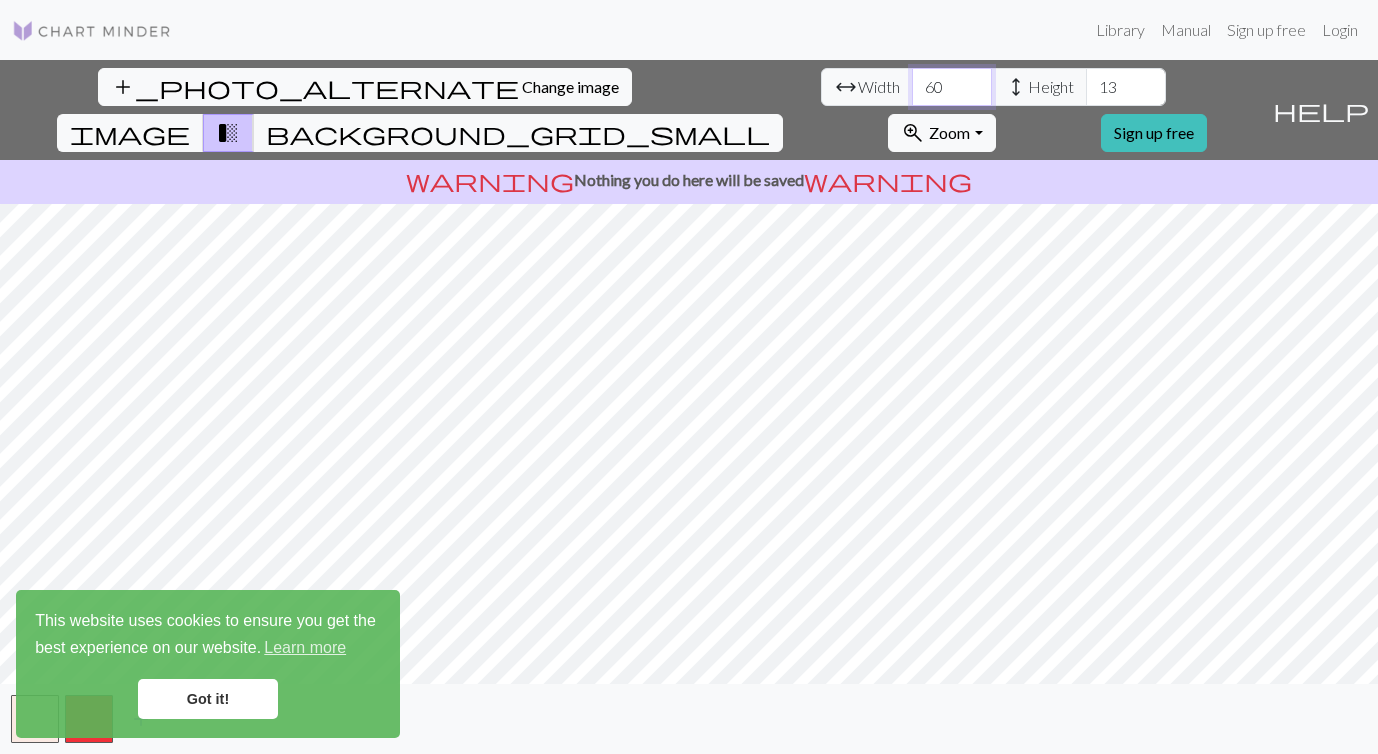 type on "60" 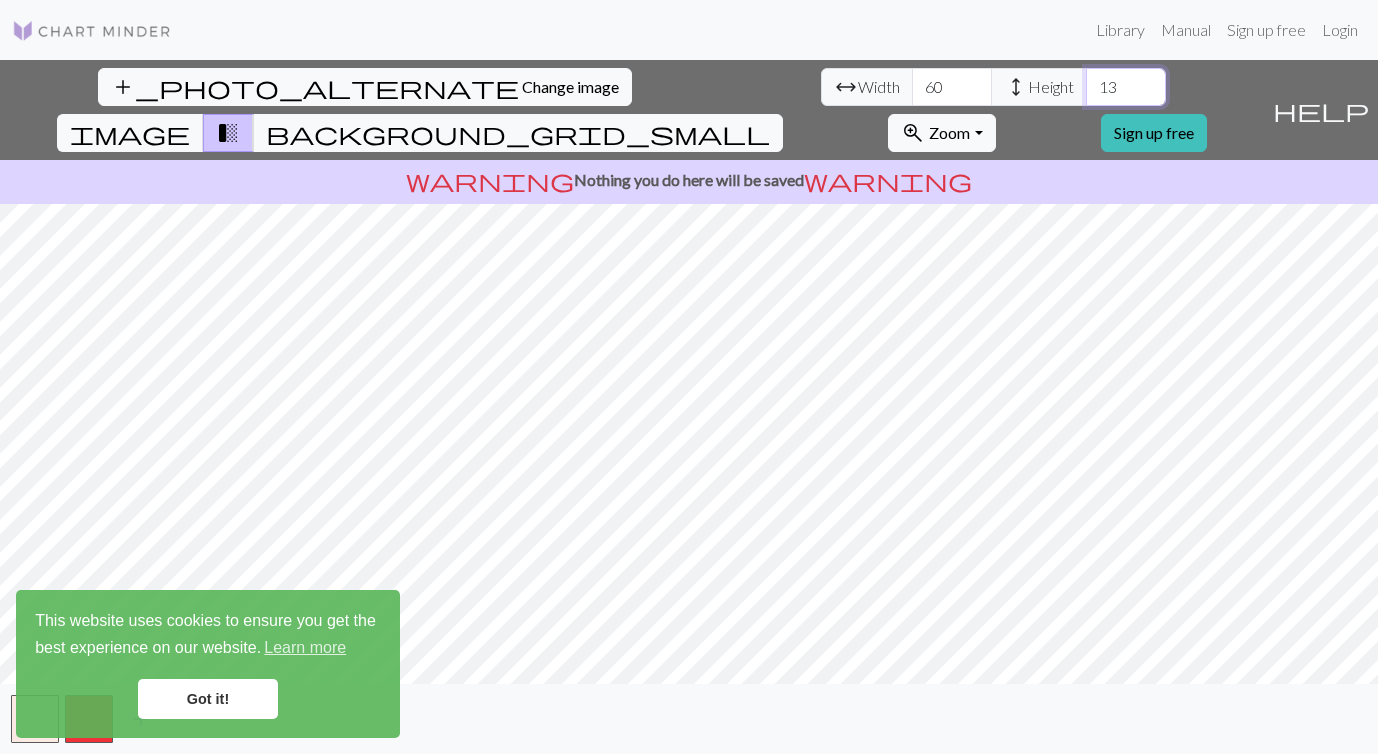 click on "13" at bounding box center (1126, 87) 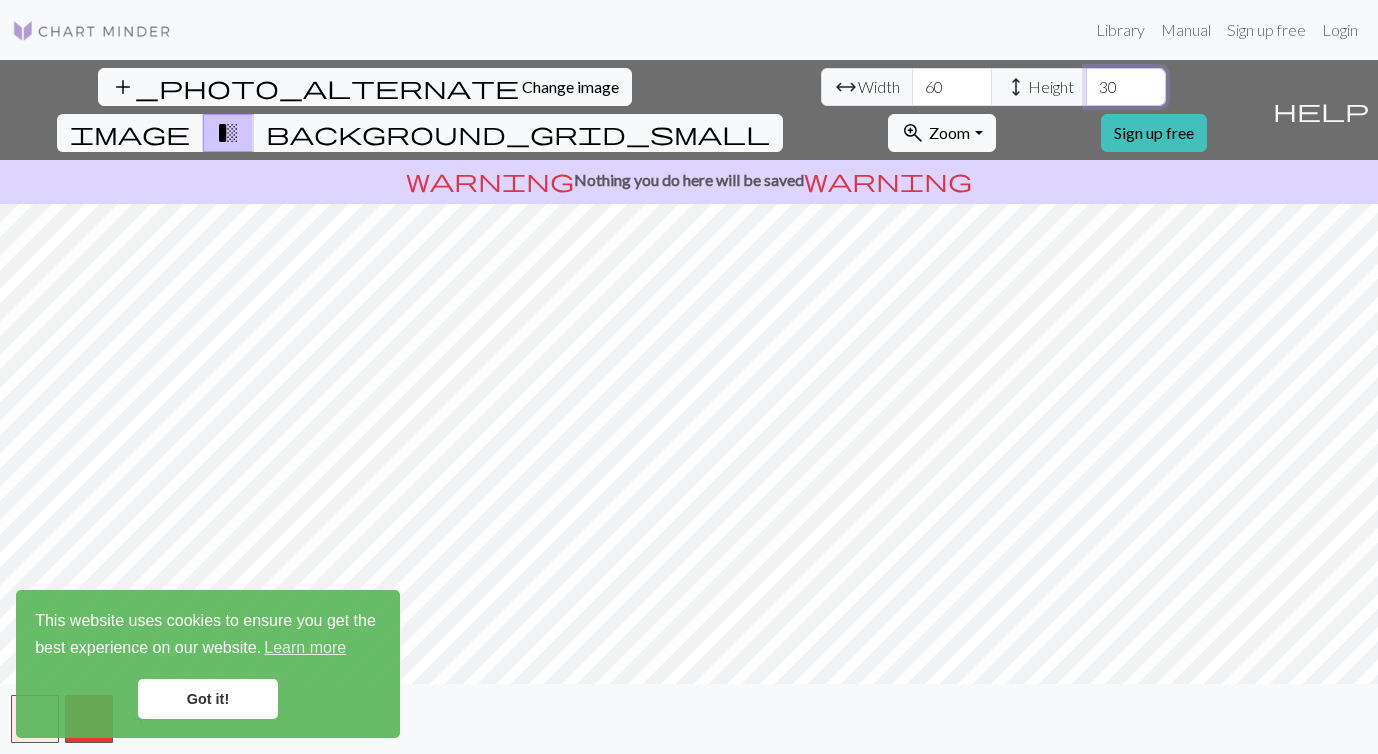 type on "30" 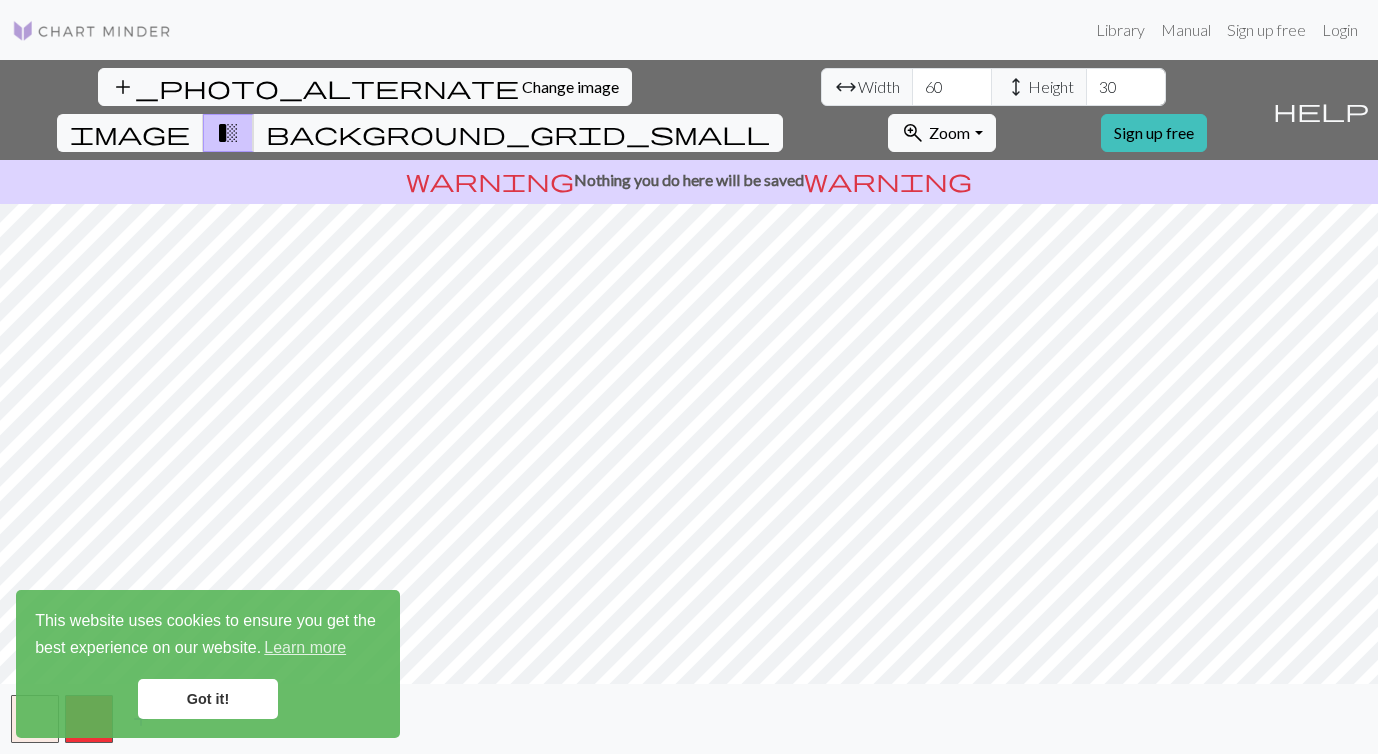 click on "Got it!" at bounding box center [208, 699] 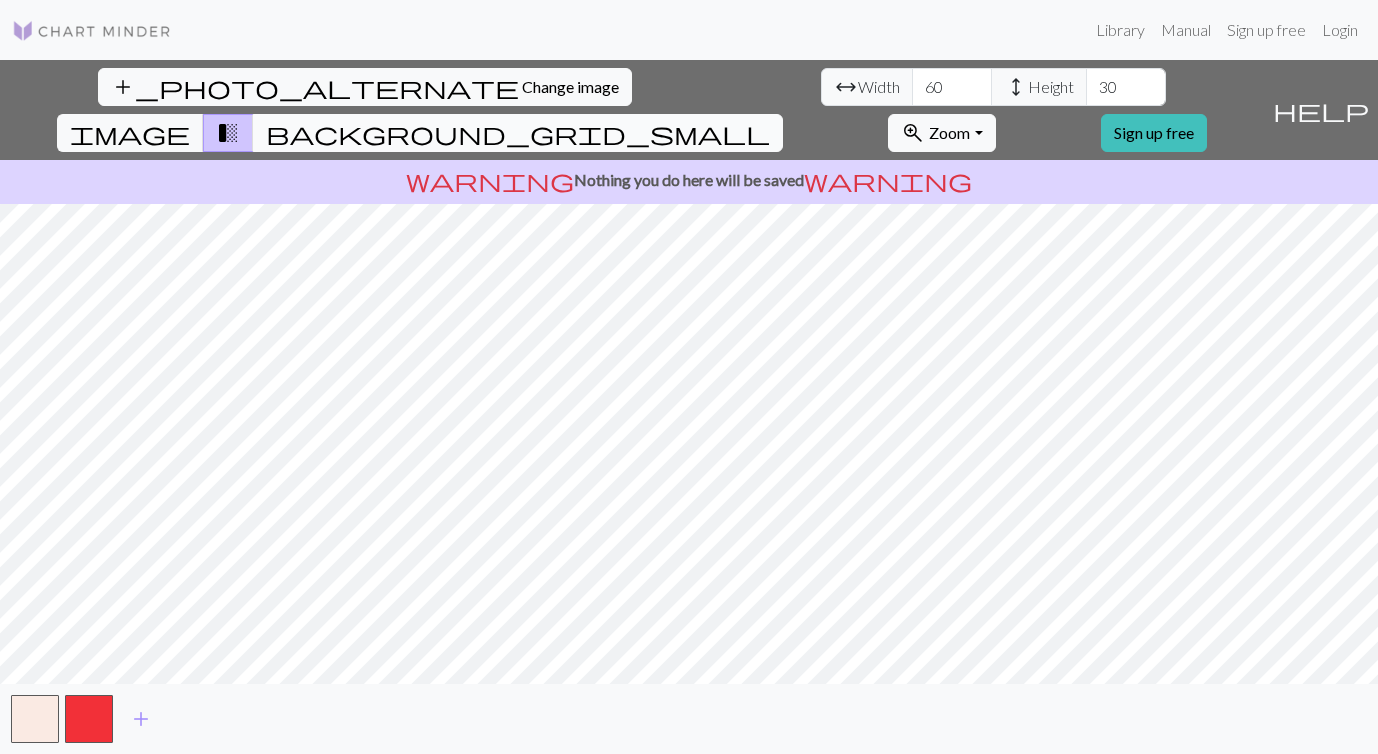 click on "background_grid_small" at bounding box center (518, 133) 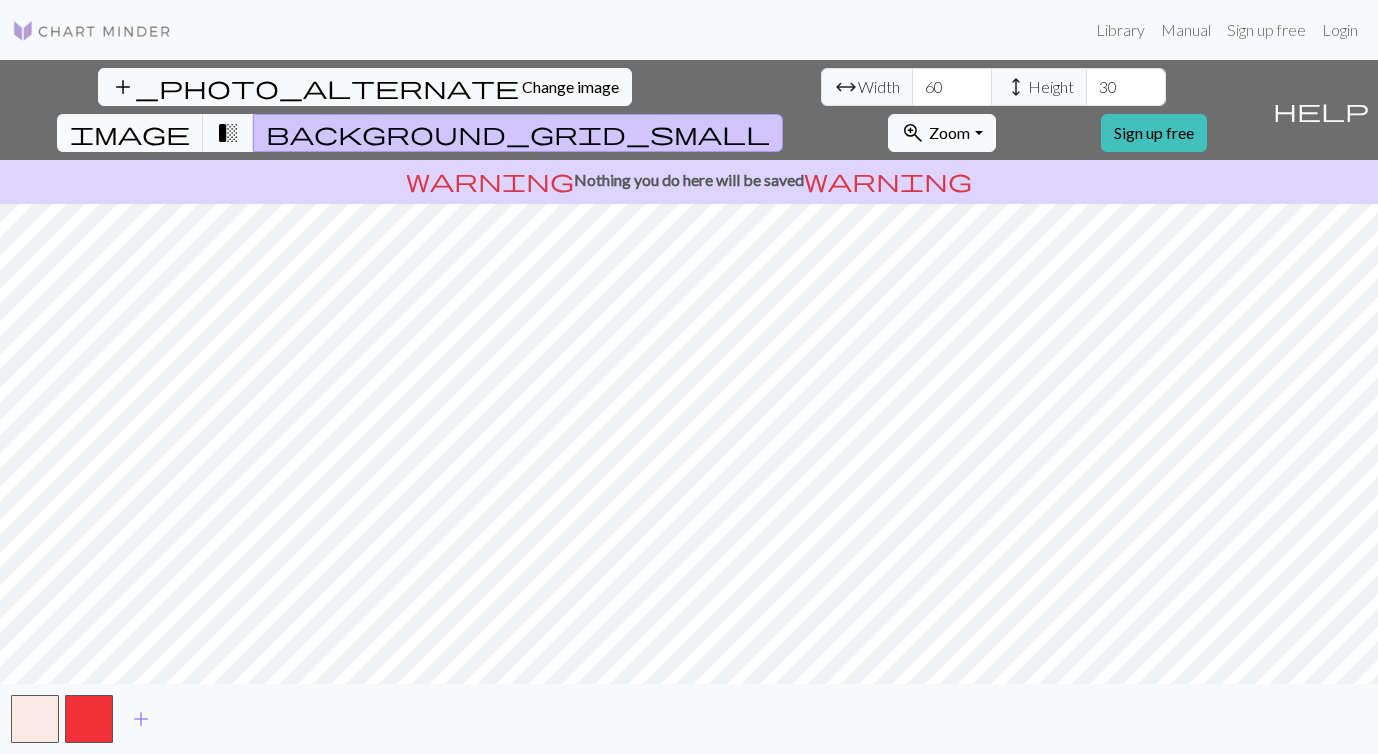 type 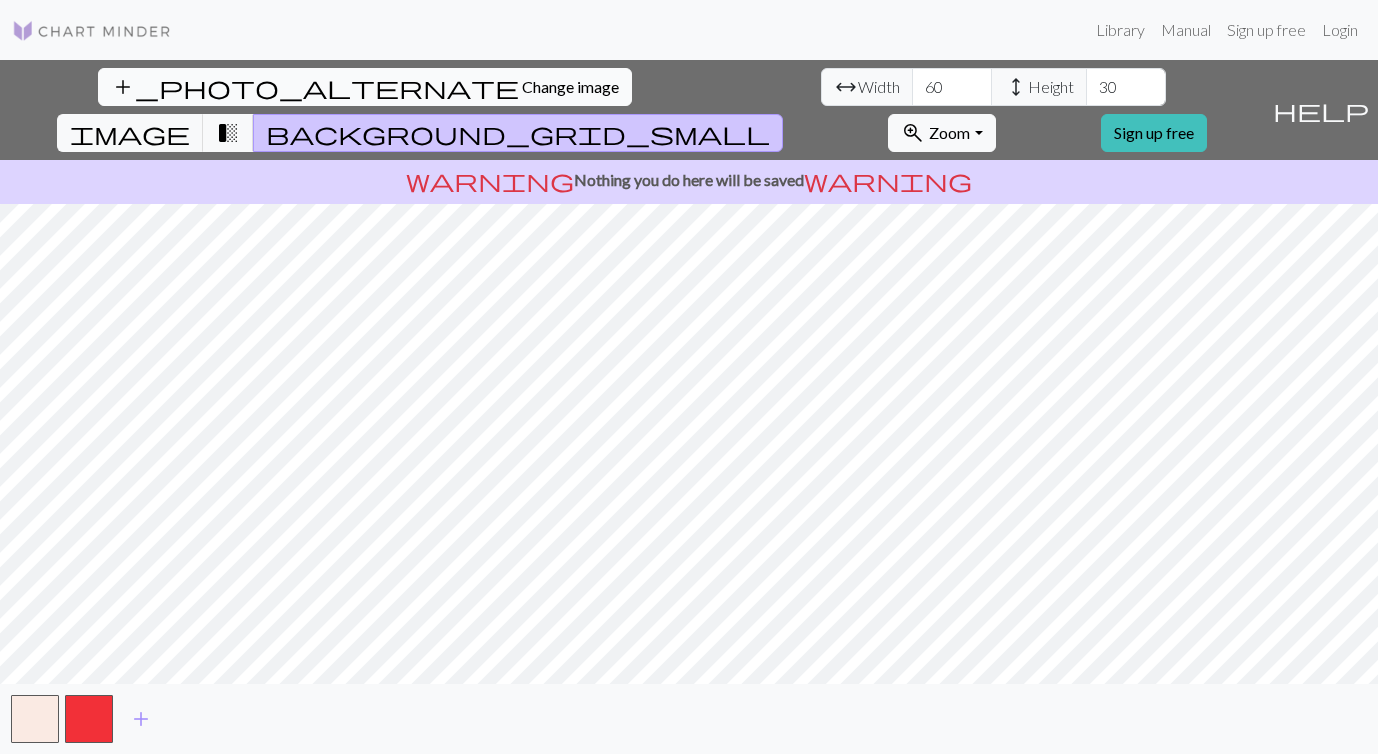 click on "Change image" at bounding box center (570, 86) 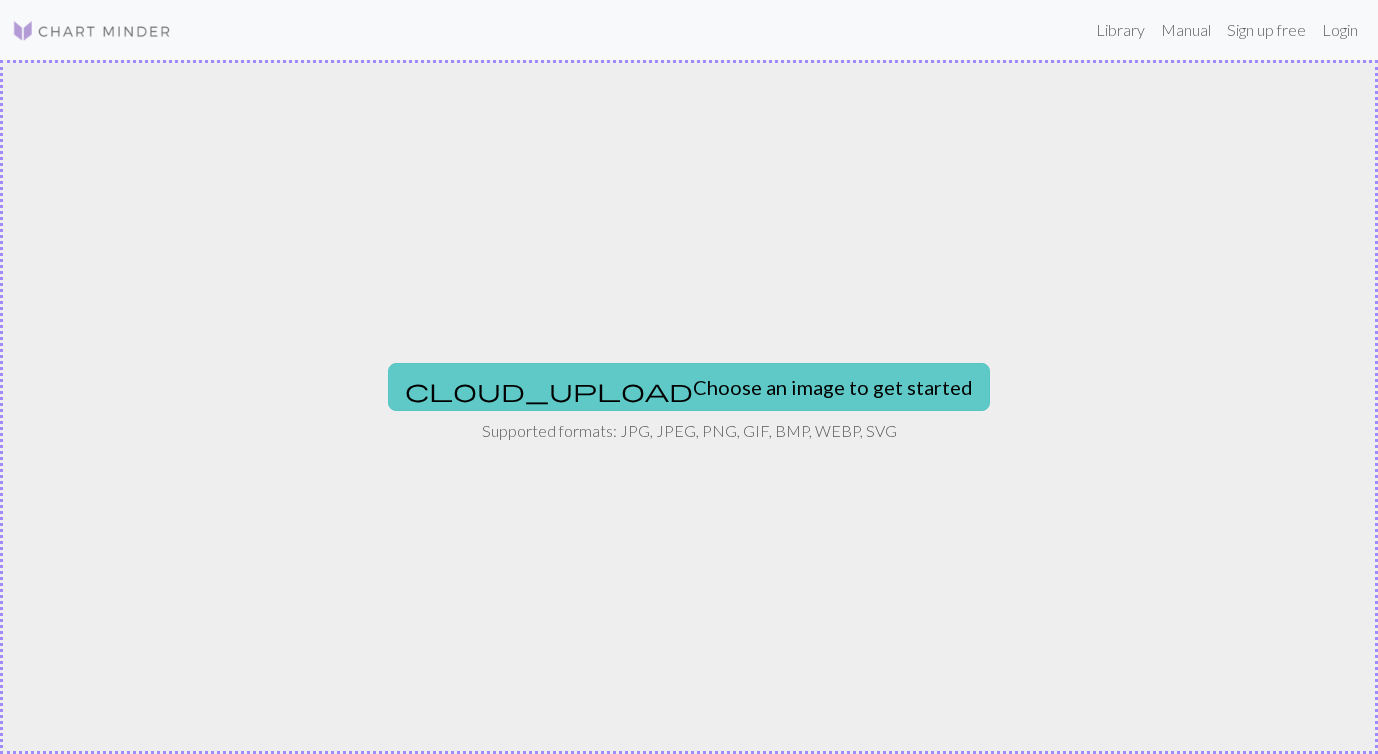 click on "cloud_upload  Choose an image to get started" at bounding box center (689, 387) 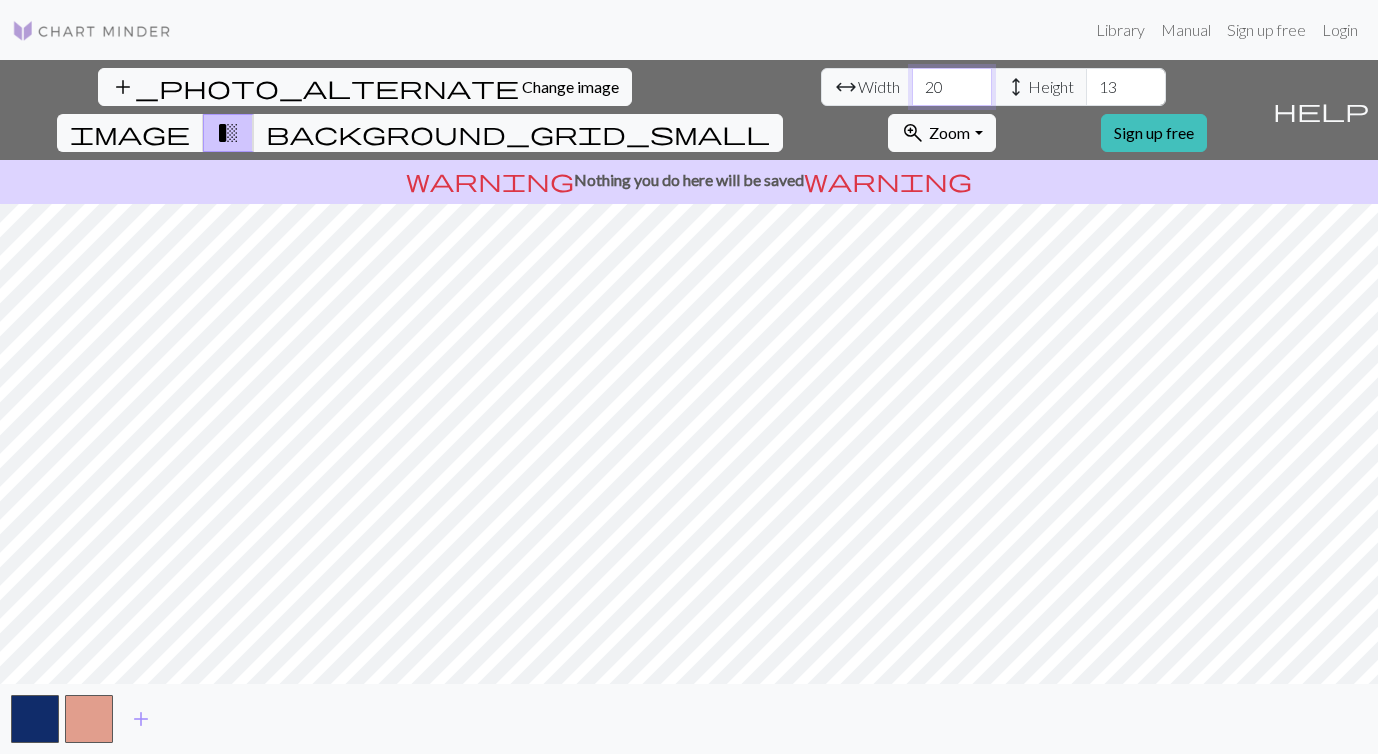 click on "20" at bounding box center (952, 87) 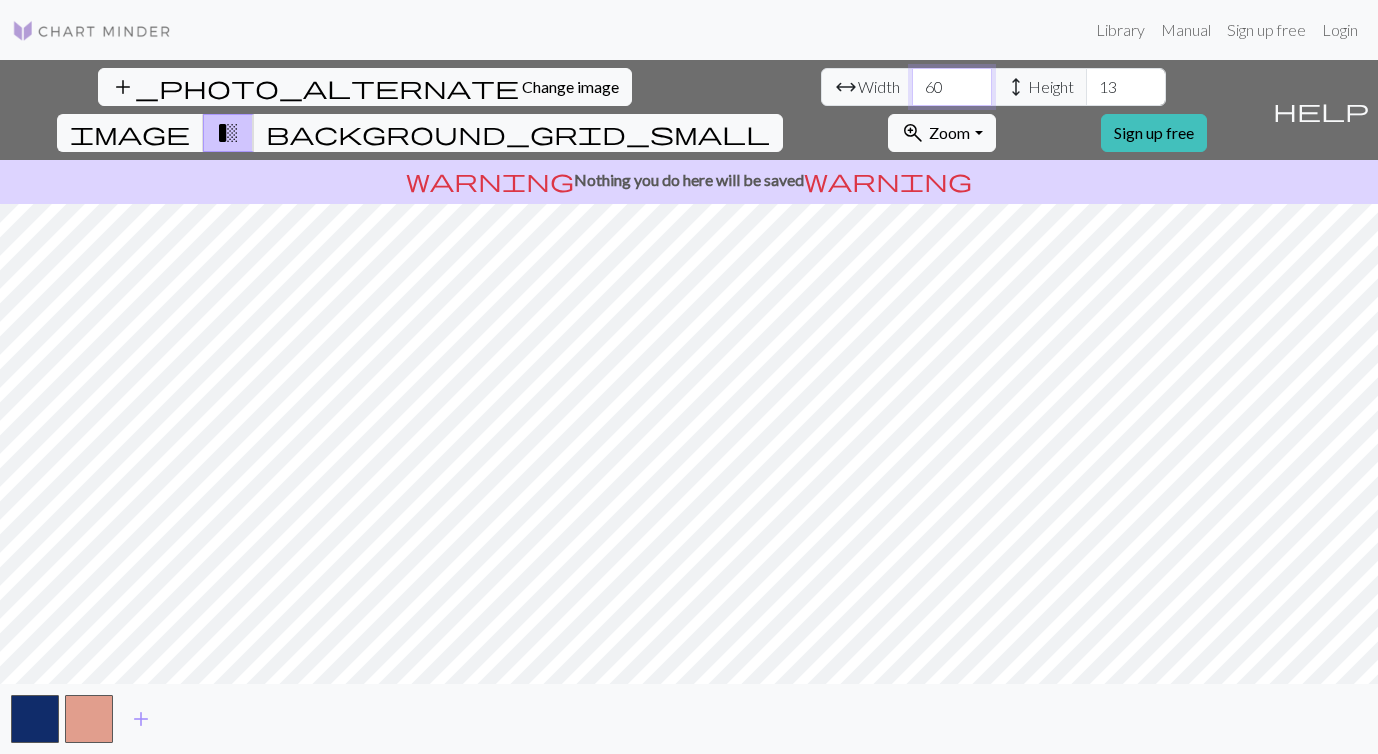 type on "60" 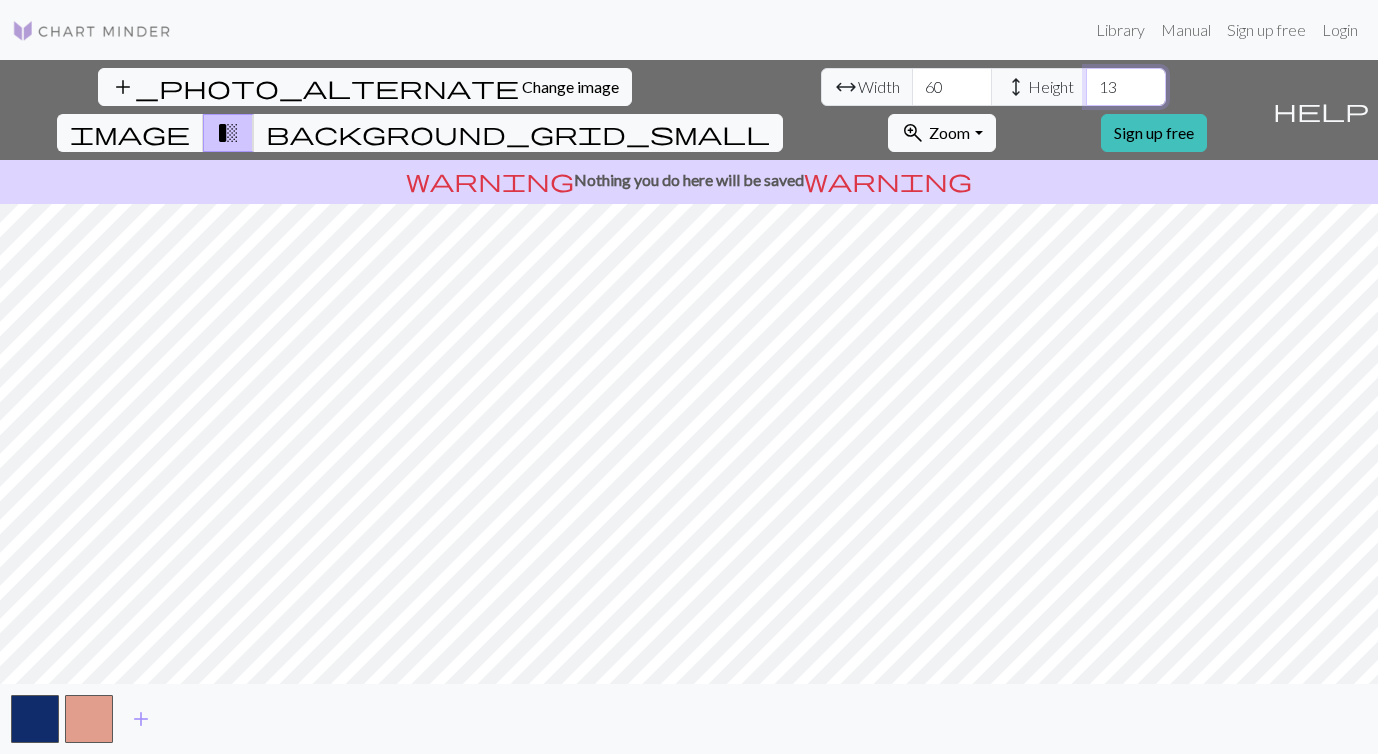 click on "13" at bounding box center (1126, 87) 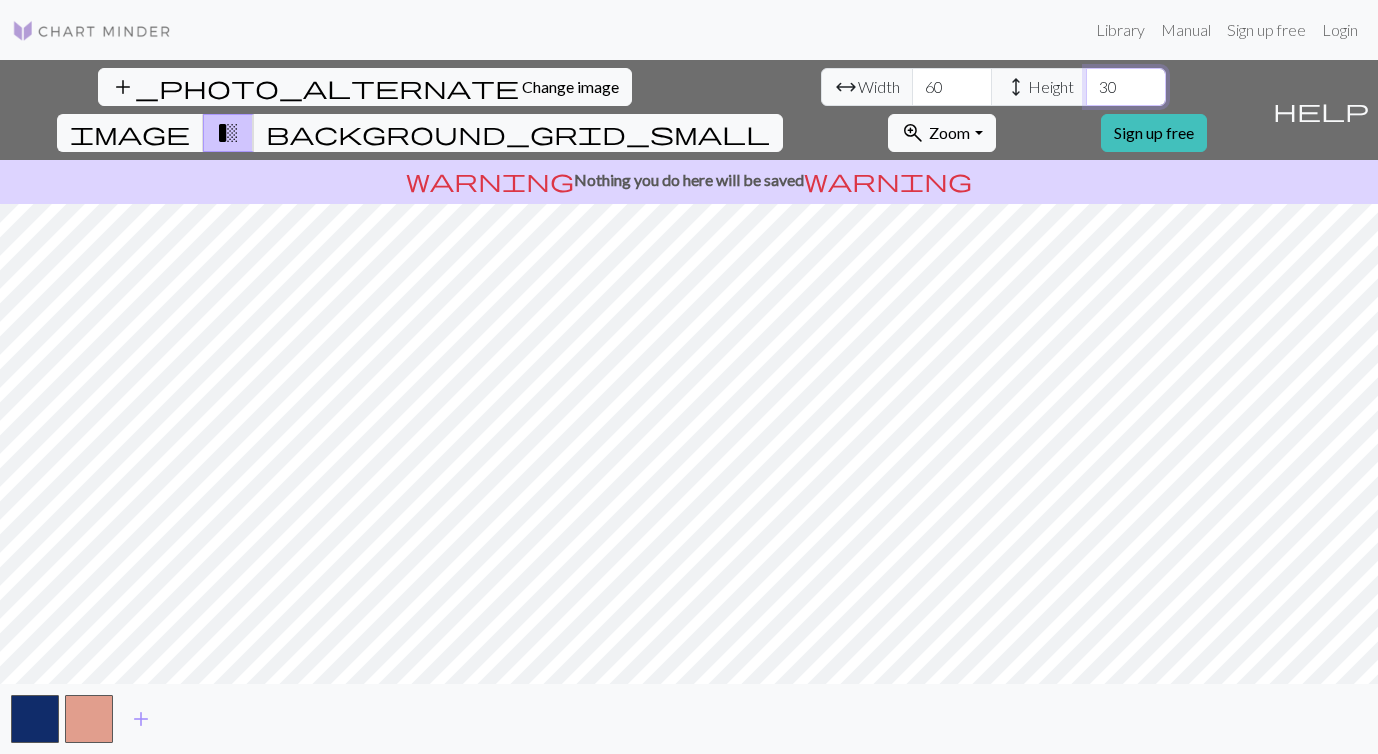 type on "30" 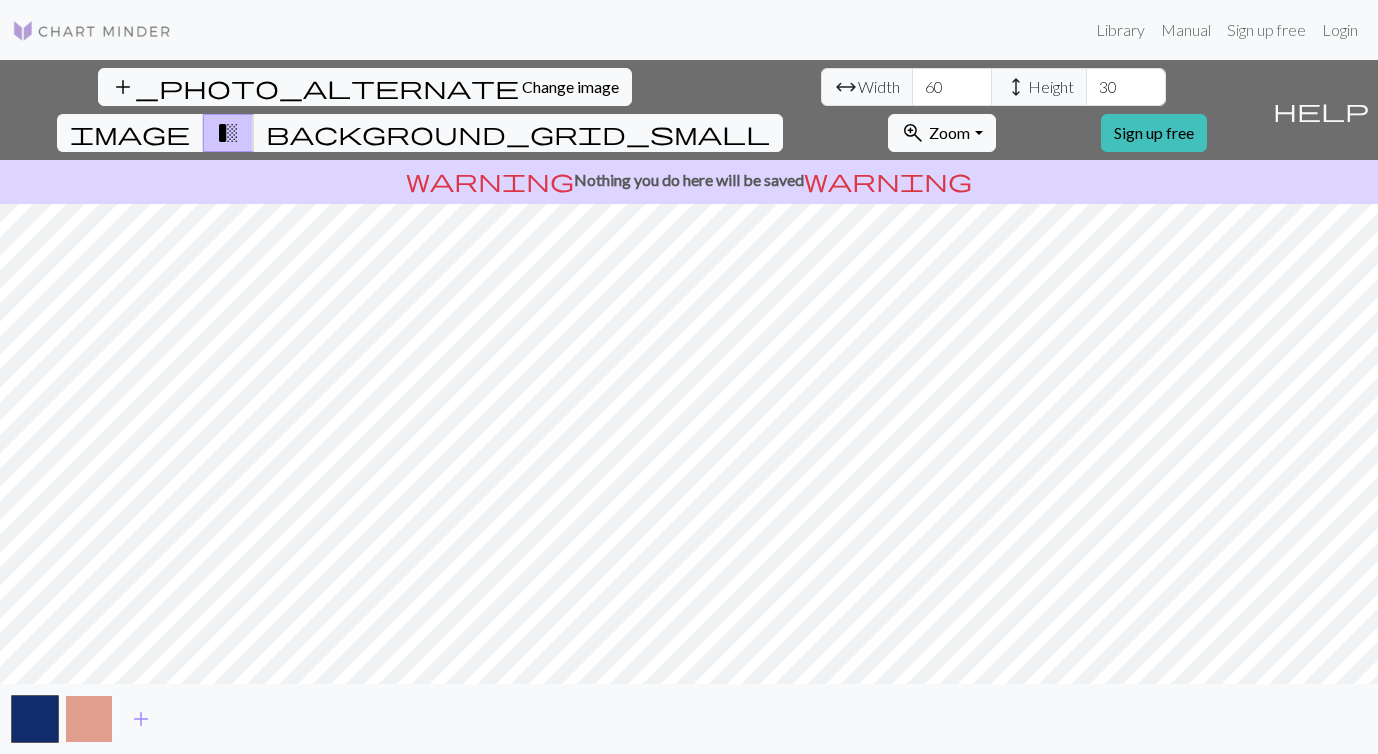 click at bounding box center [89, 719] 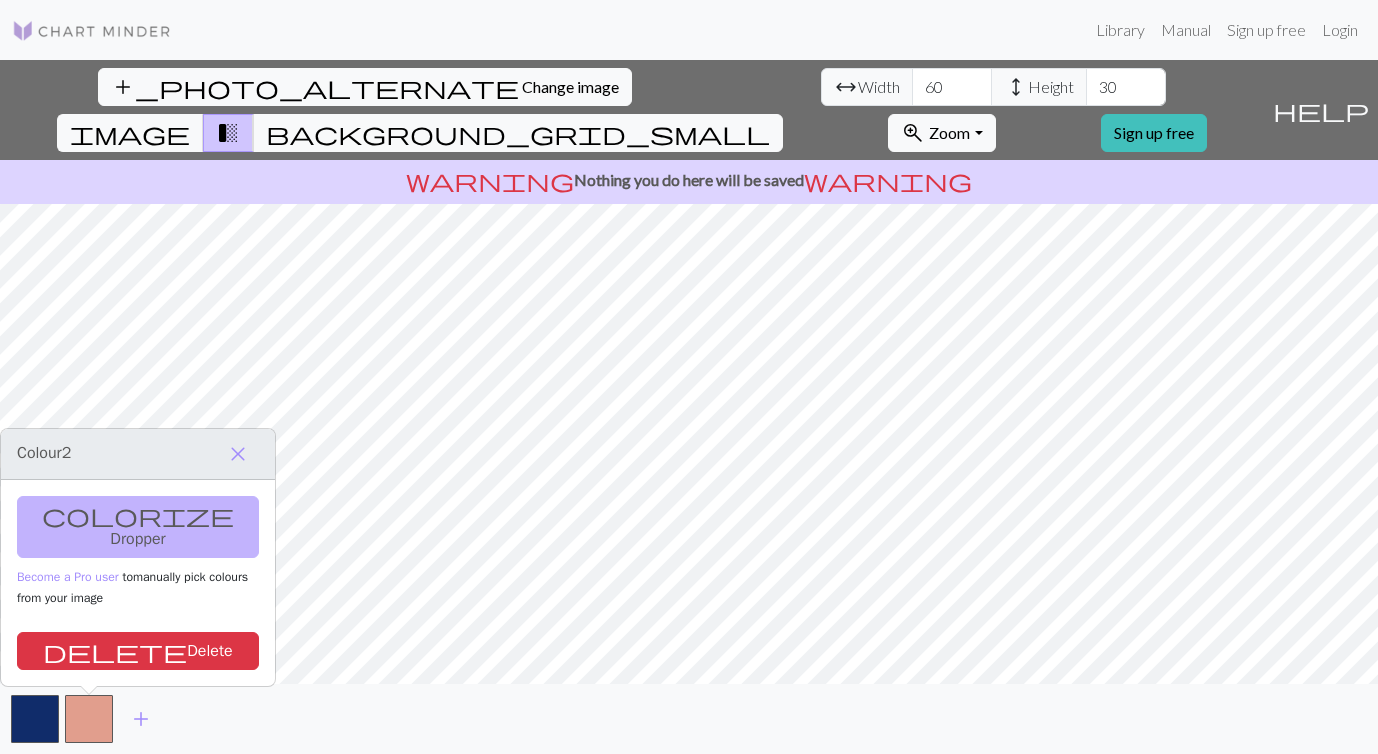 click on "colorize Dropper Become a Pro user   to  manually pick colours from your image delete Delete" at bounding box center [138, 583] 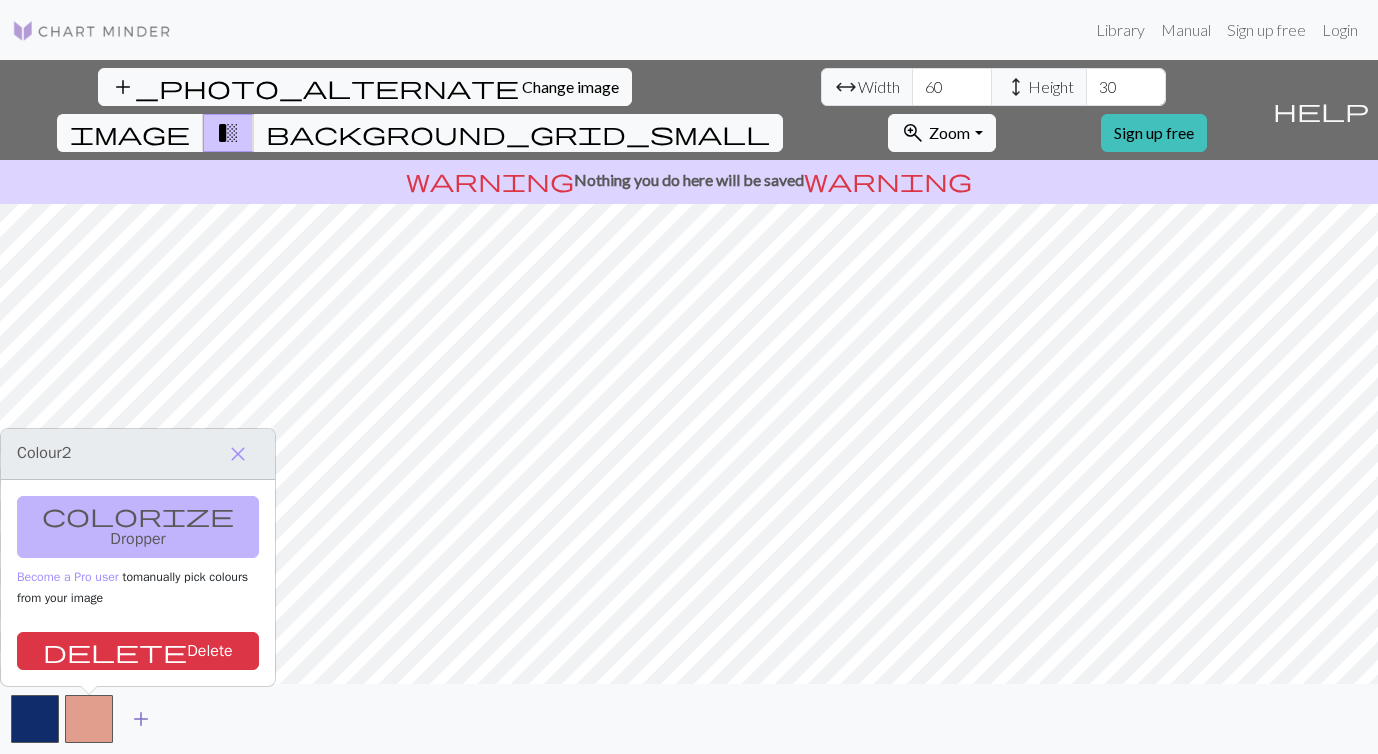 click on "add" at bounding box center [141, 719] 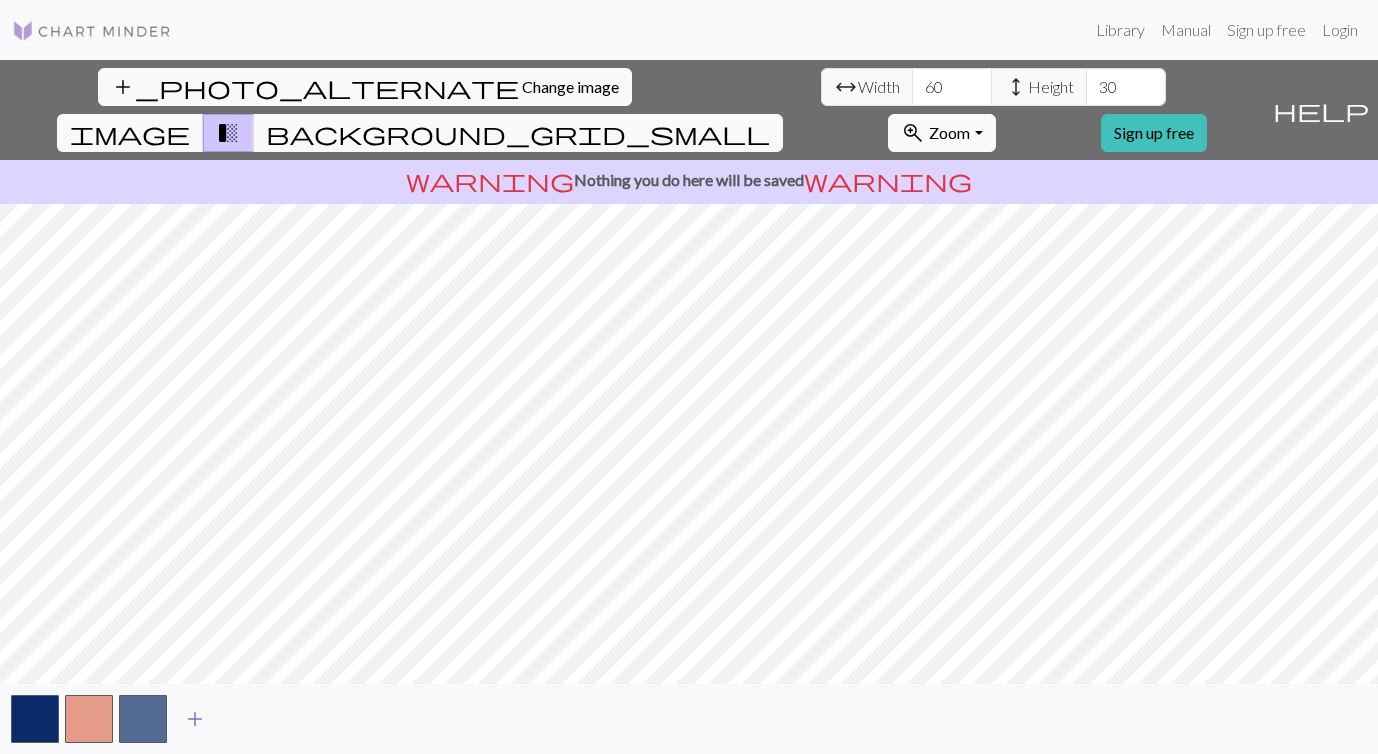 click on "add" at bounding box center (195, 719) 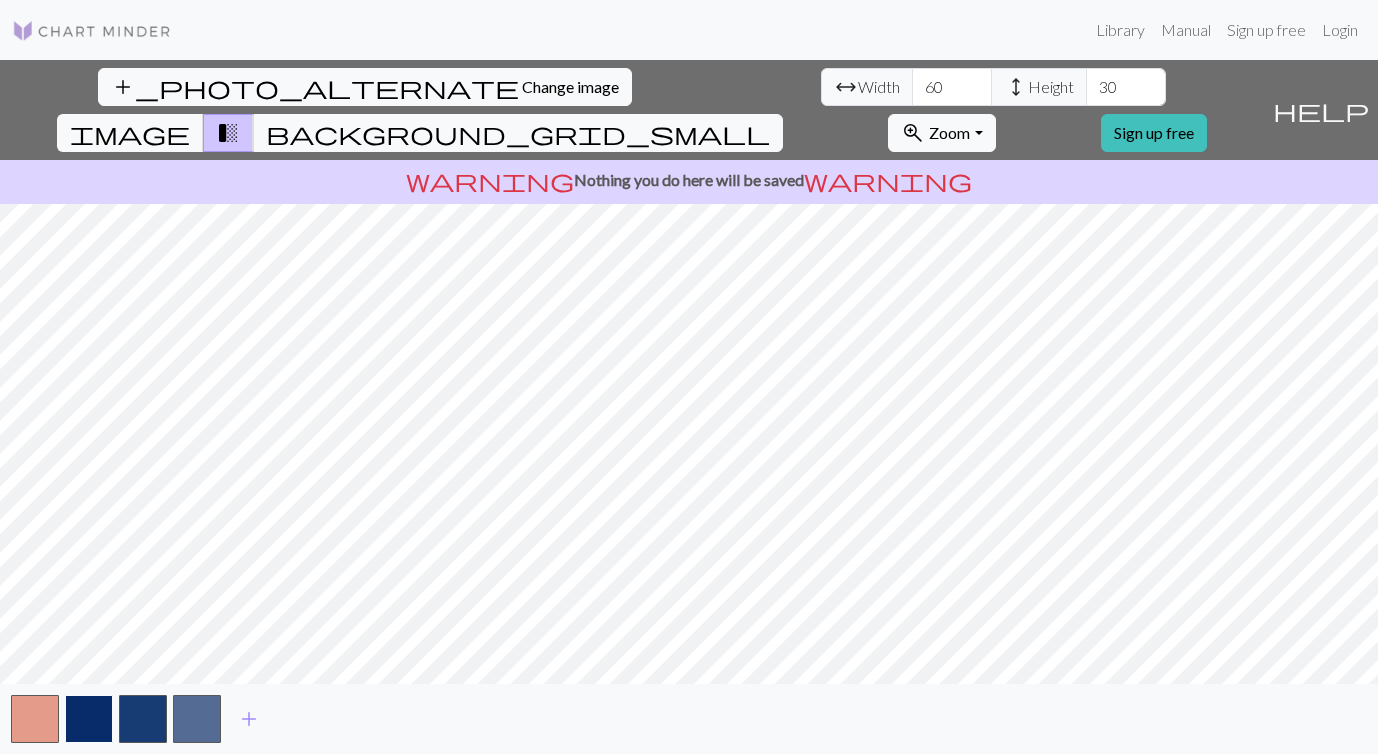 click at bounding box center (89, 719) 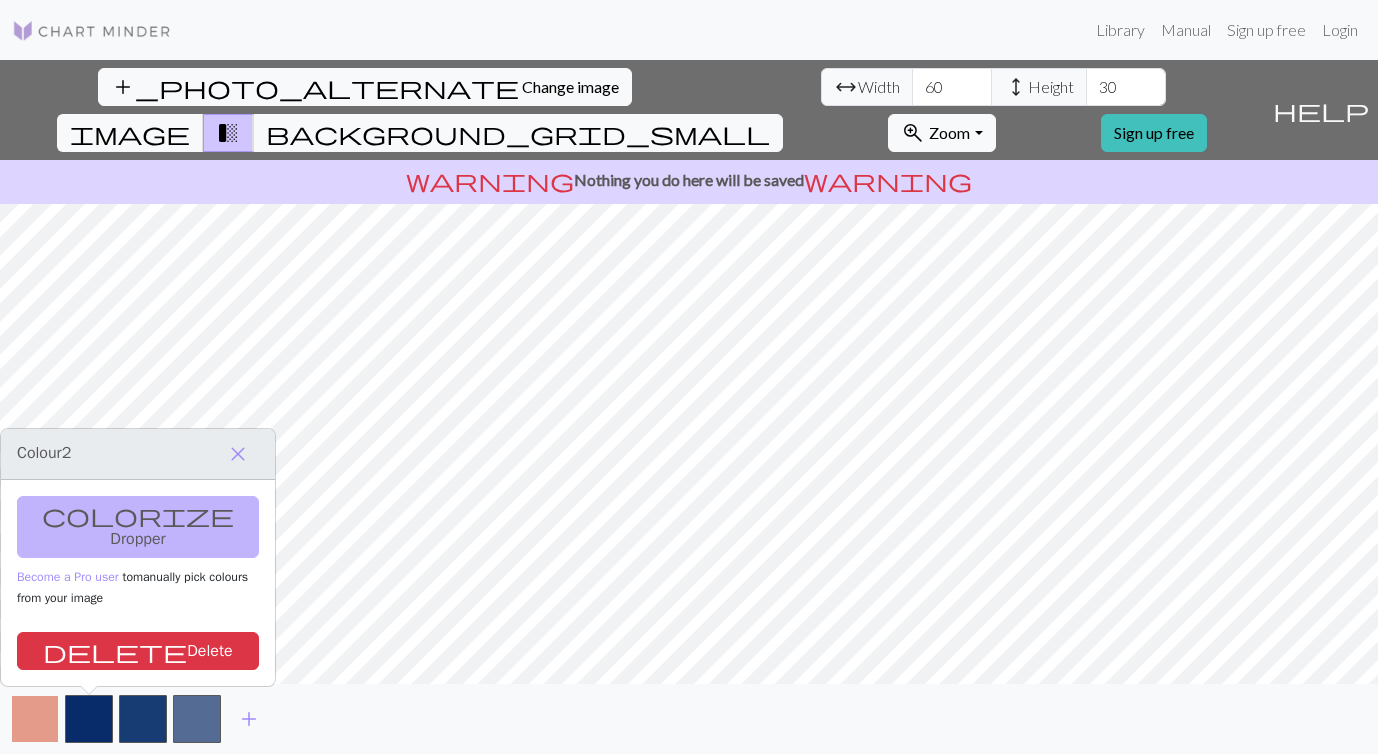 click at bounding box center (35, 719) 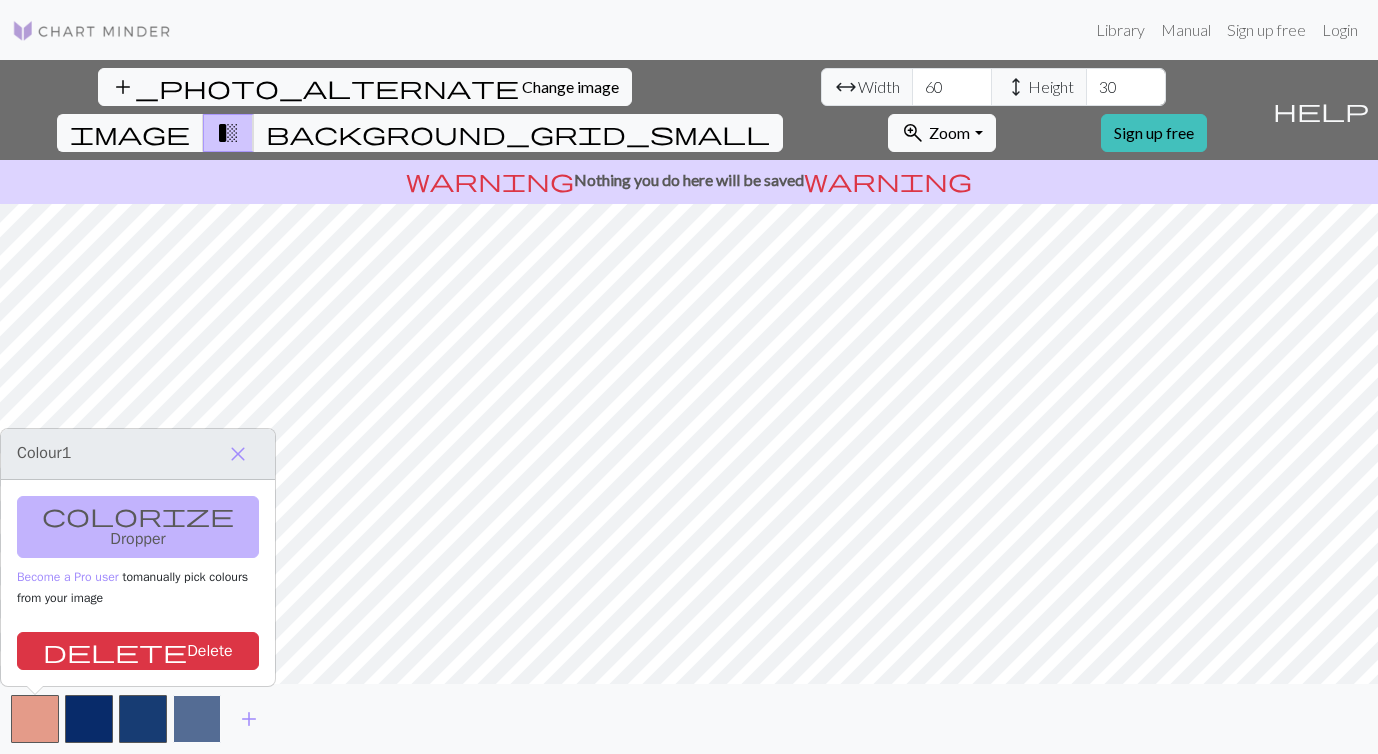 click at bounding box center [197, 719] 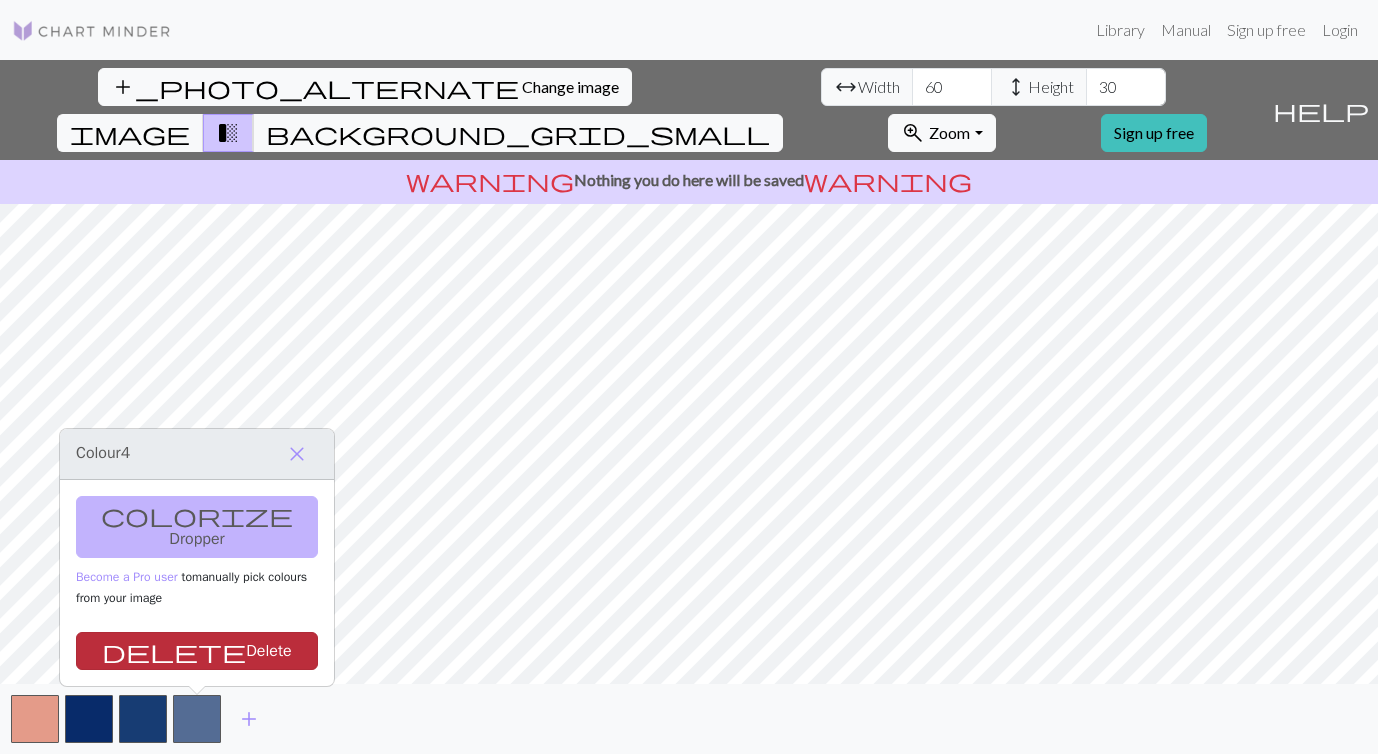 click on "delete Delete" at bounding box center (197, 651) 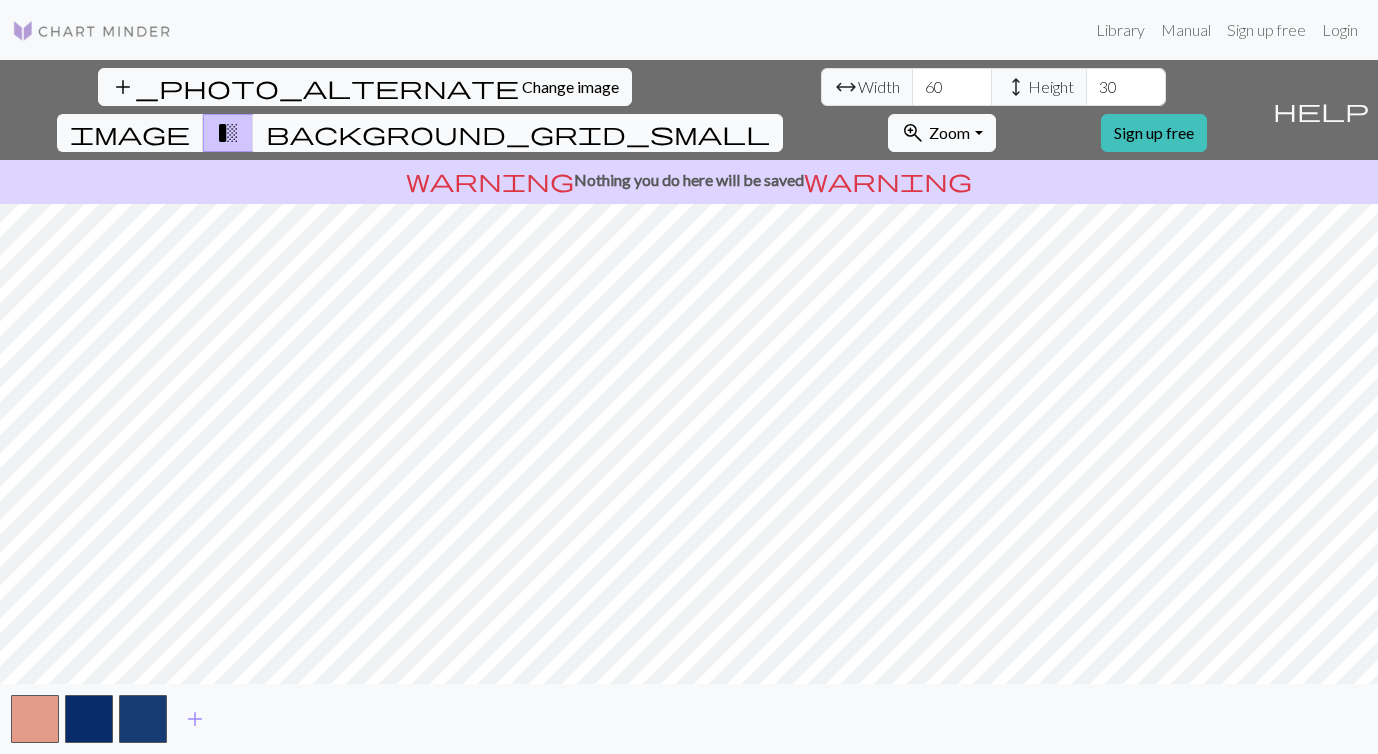 click on "background_grid_small" at bounding box center [518, 133] 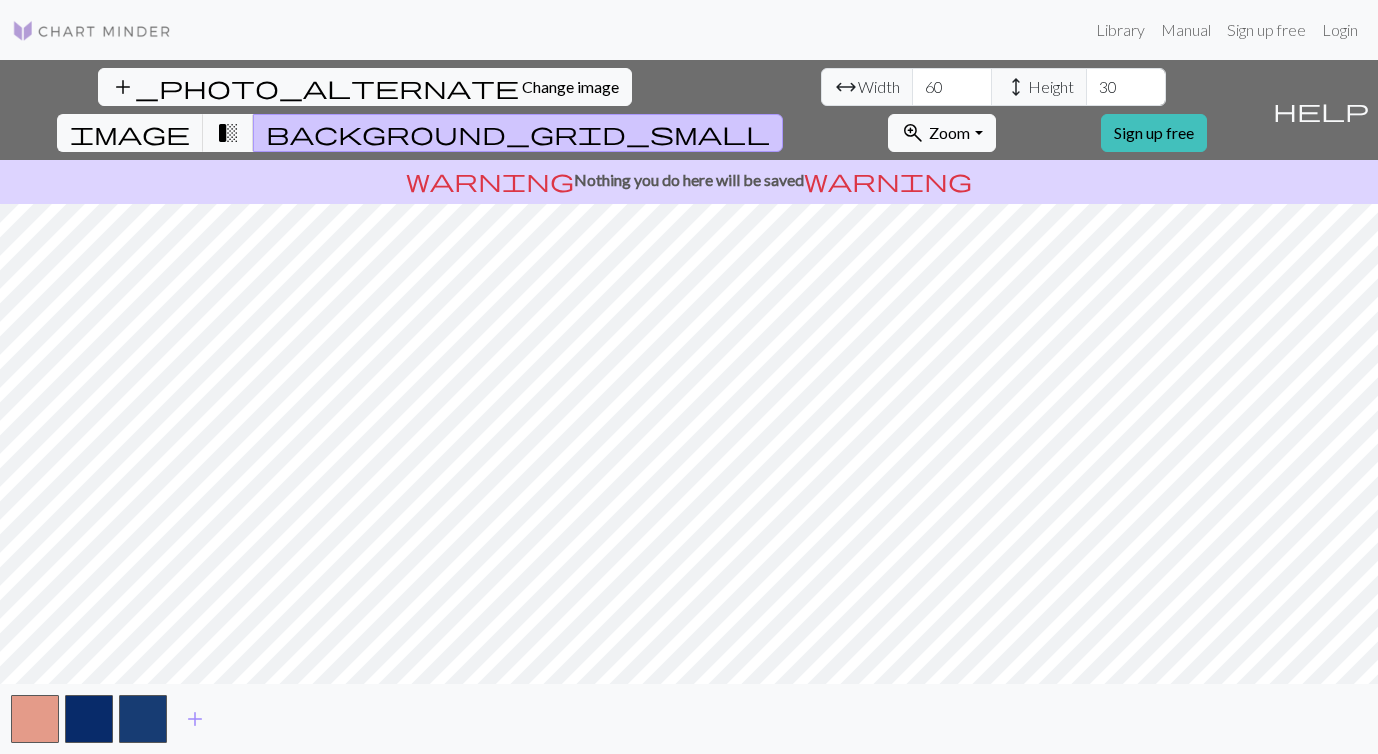 click on "background_grid_small" at bounding box center [518, 133] 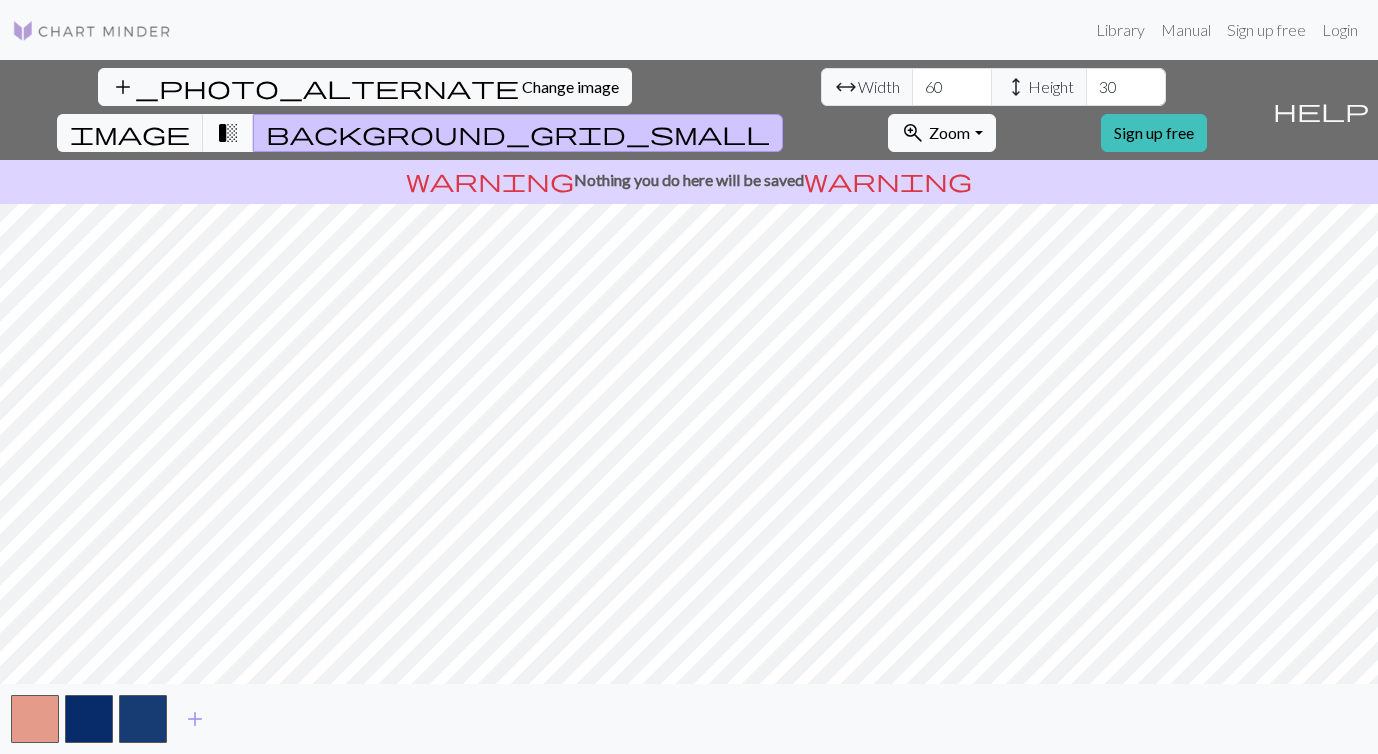 click on "transition_fade" at bounding box center [228, 133] 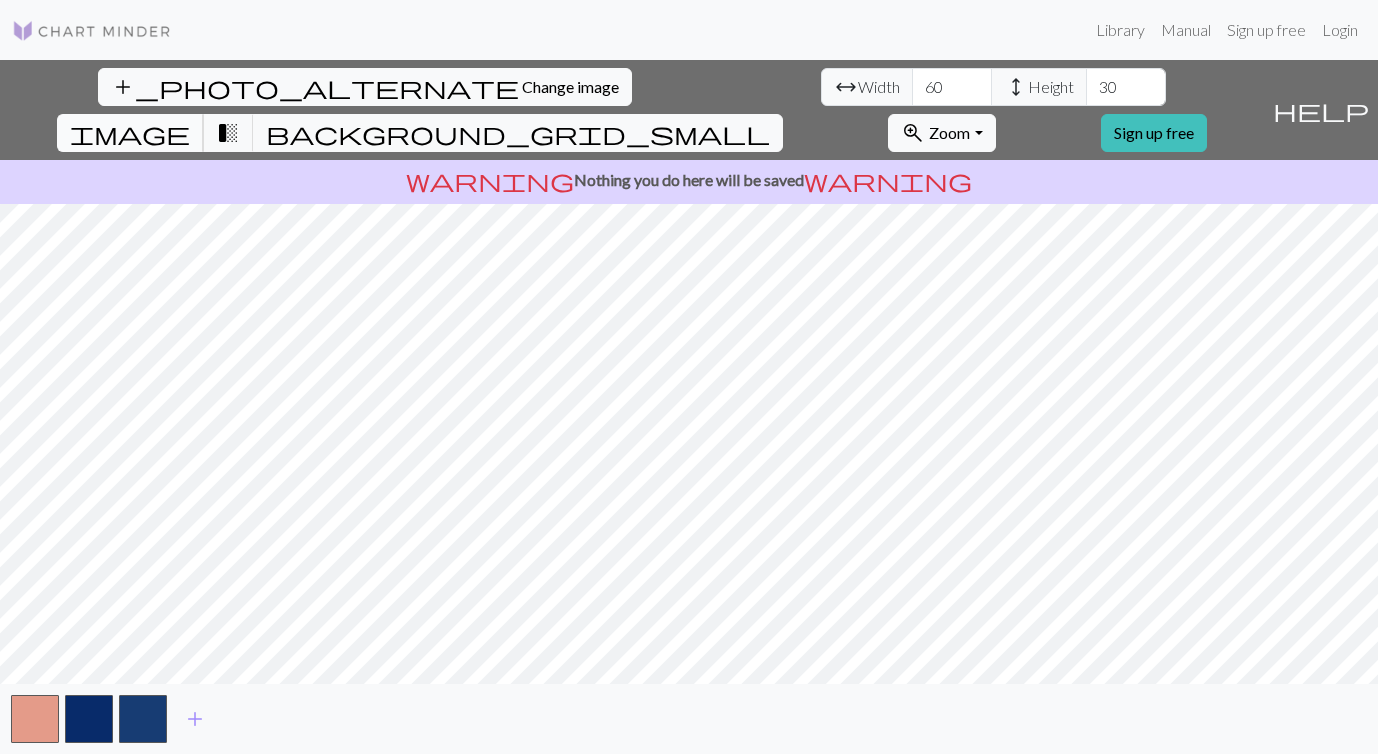 click on "image" at bounding box center (130, 133) 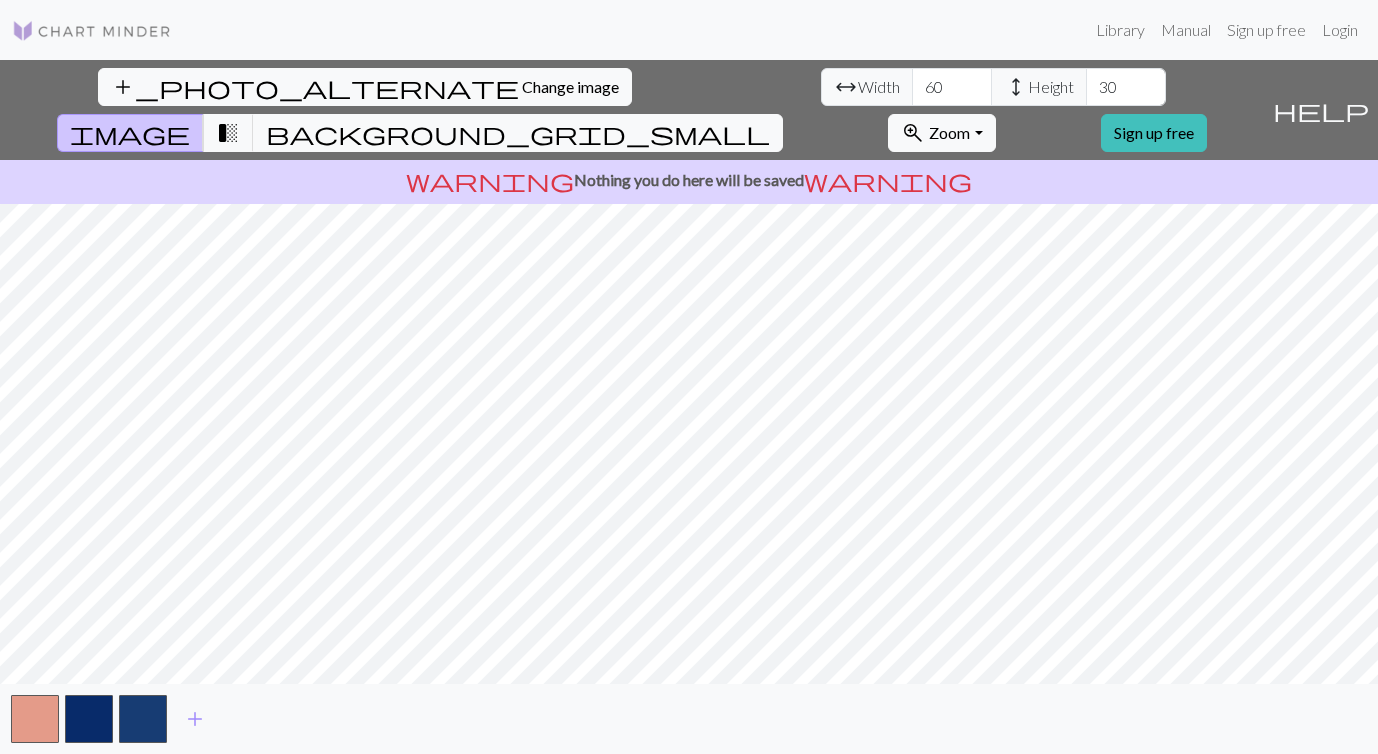 click on "add_photo_alternate   Change image arrow_range   Width 60 height   Height 30 image transition_fade background_grid_small zoom_in Zoom Zoom Fit all Fit width Fit height 50% 100% 150% 200% Sign up free help Show me around warning  Nothing you do here will be saved  warning add" at bounding box center [689, 407] 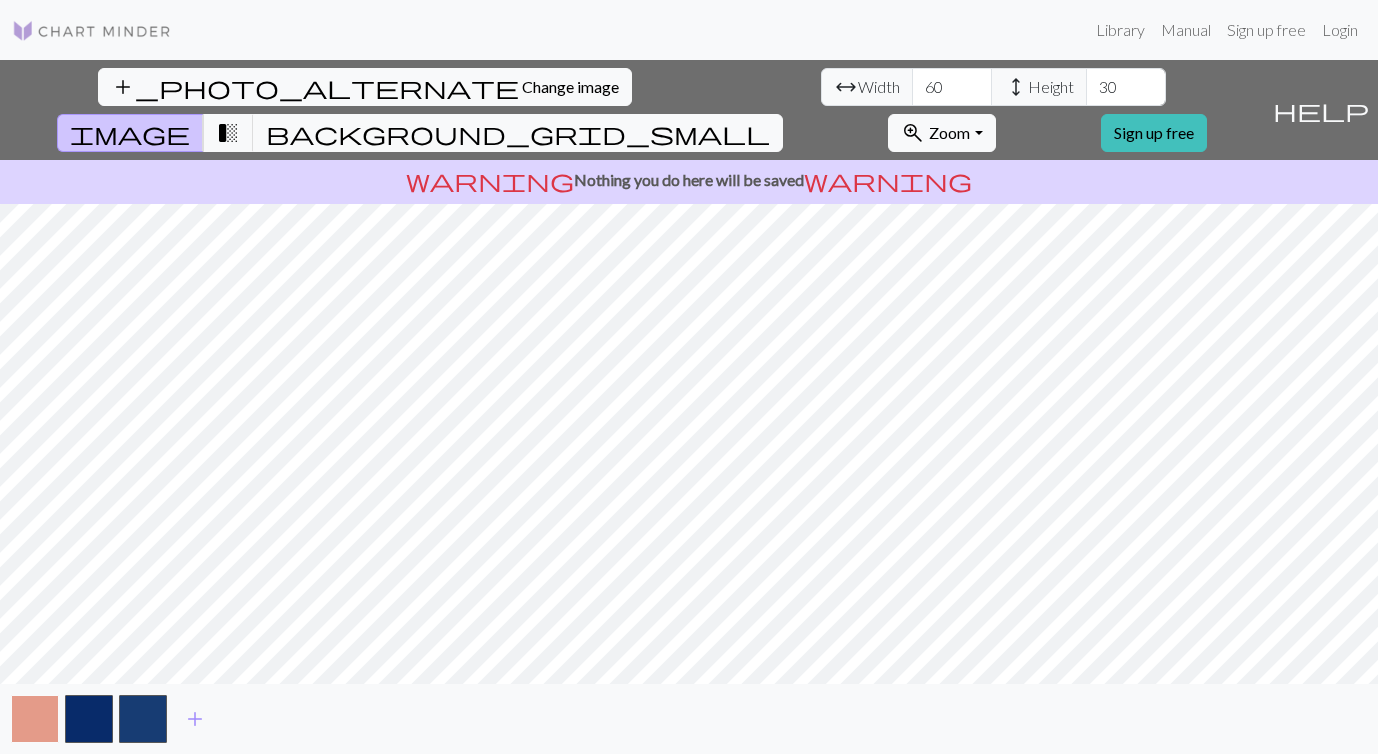 click at bounding box center (35, 719) 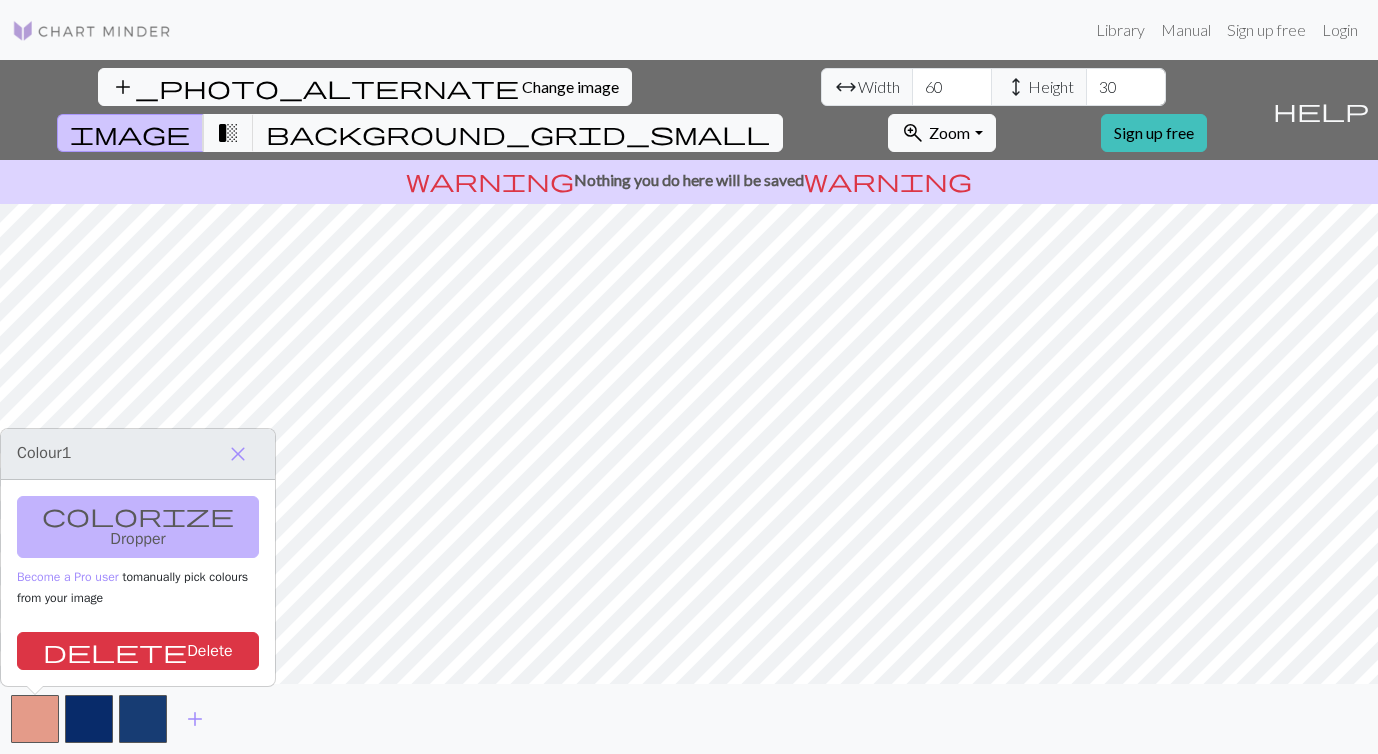 click on "colorize Dropper Become a Pro user   to  manually pick colours from your image delete Delete" at bounding box center [138, 583] 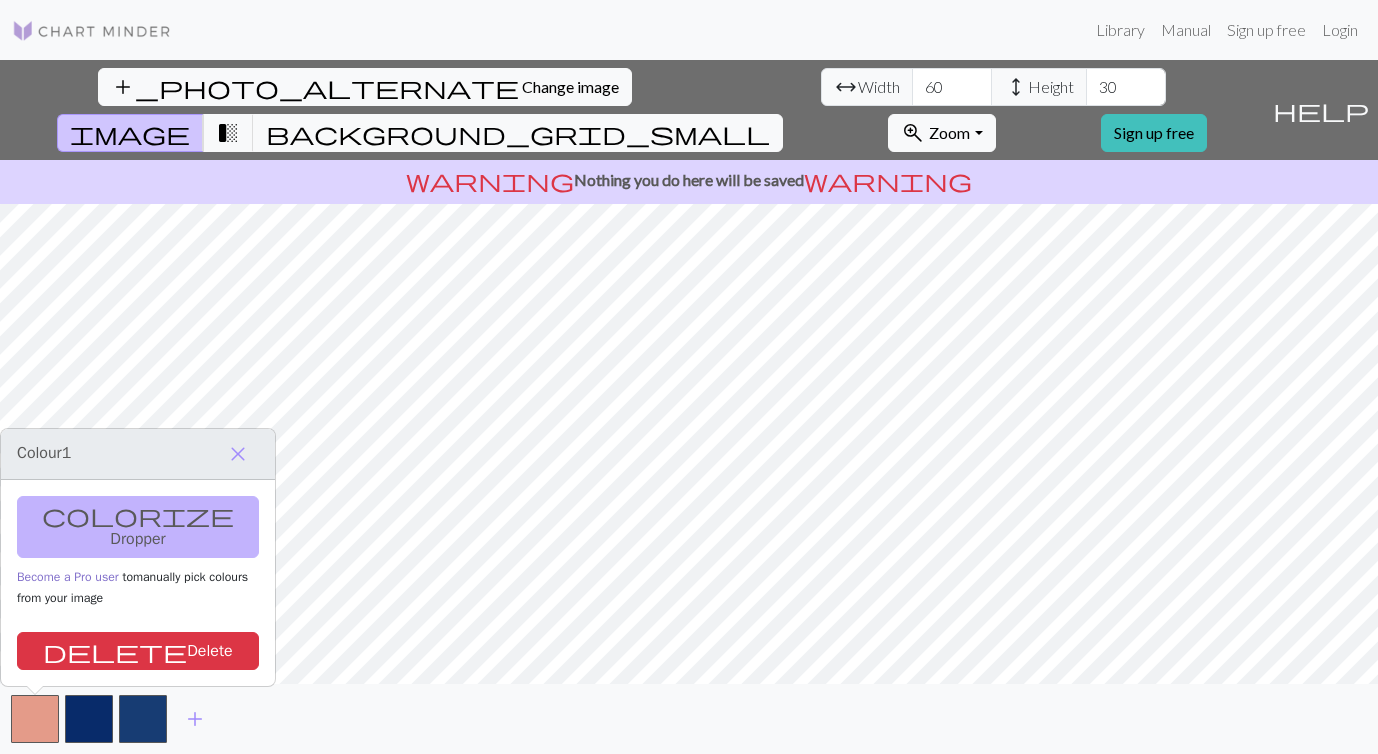 click on "Become a Pro user" at bounding box center [68, 577] 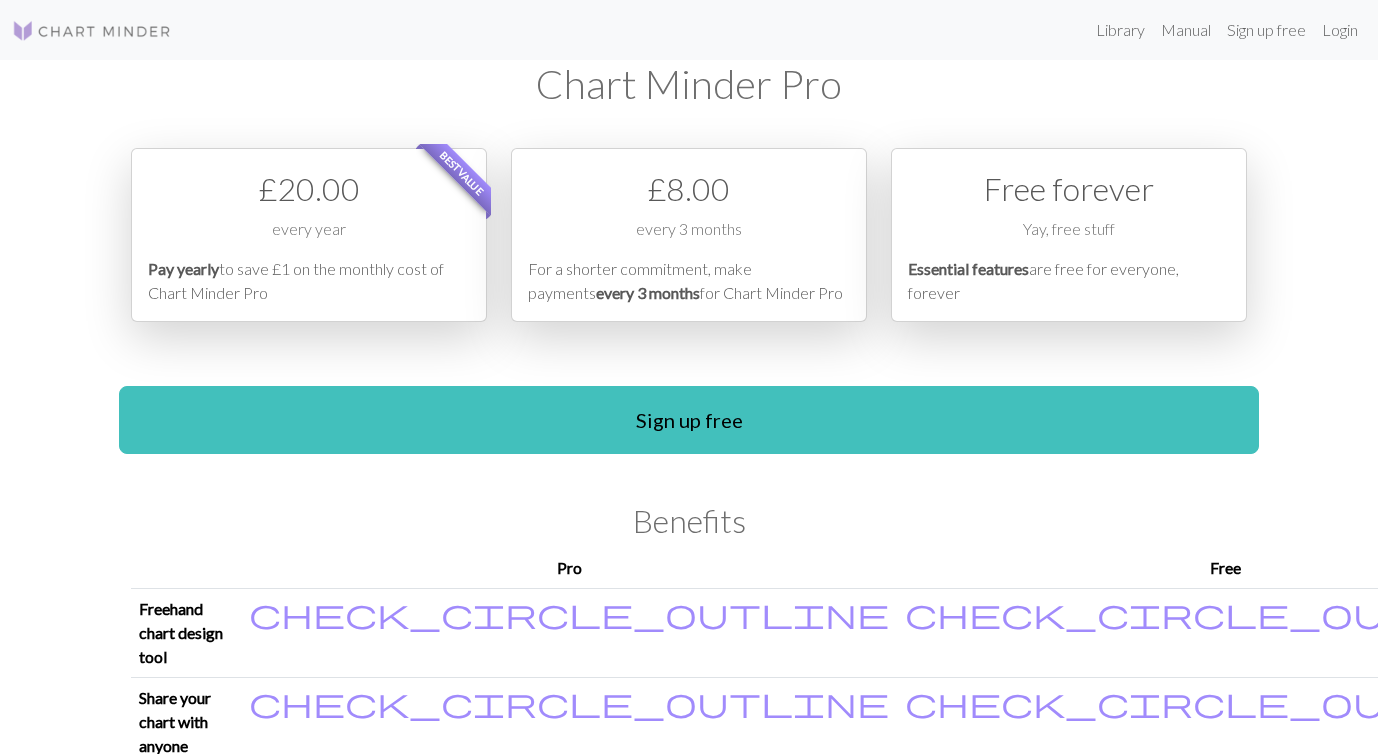 scroll, scrollTop: 0, scrollLeft: 0, axis: both 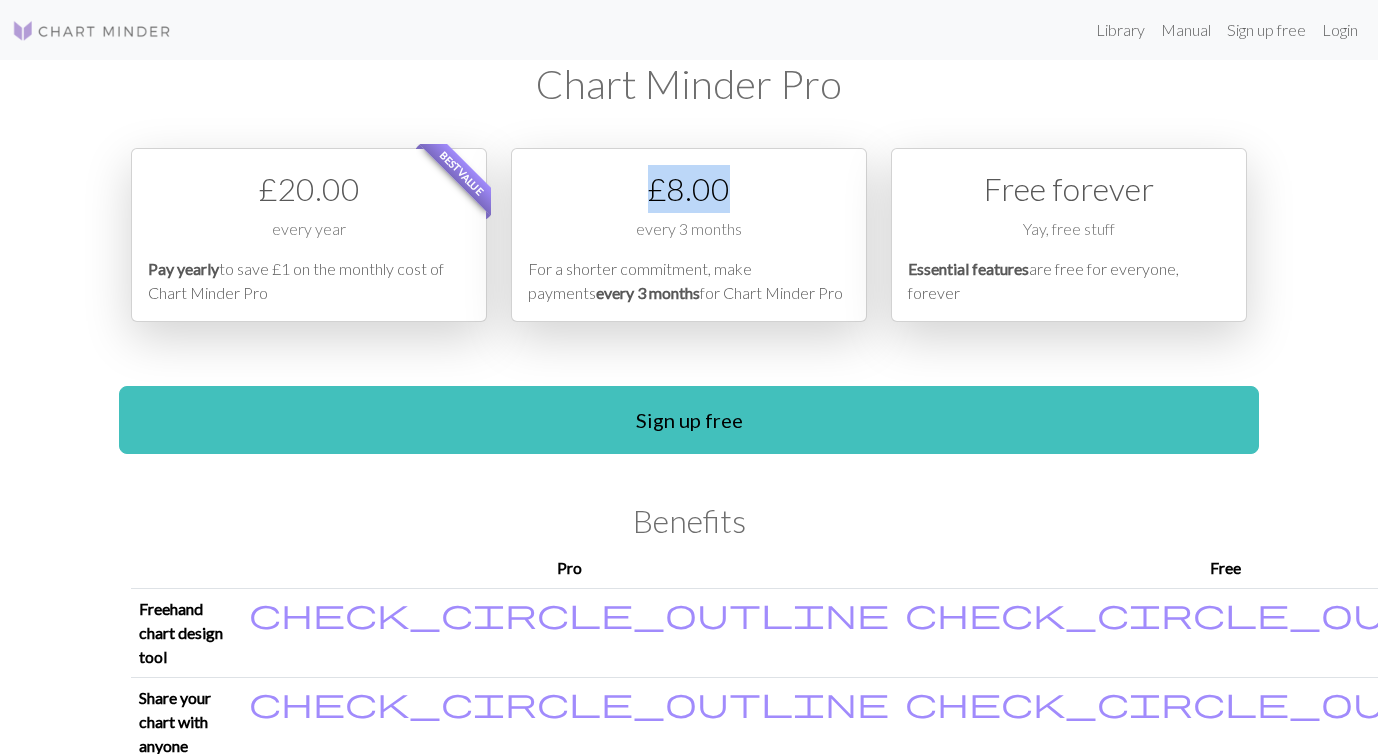 drag, startPoint x: 731, startPoint y: 185, endPoint x: 640, endPoint y: 191, distance: 91.197586 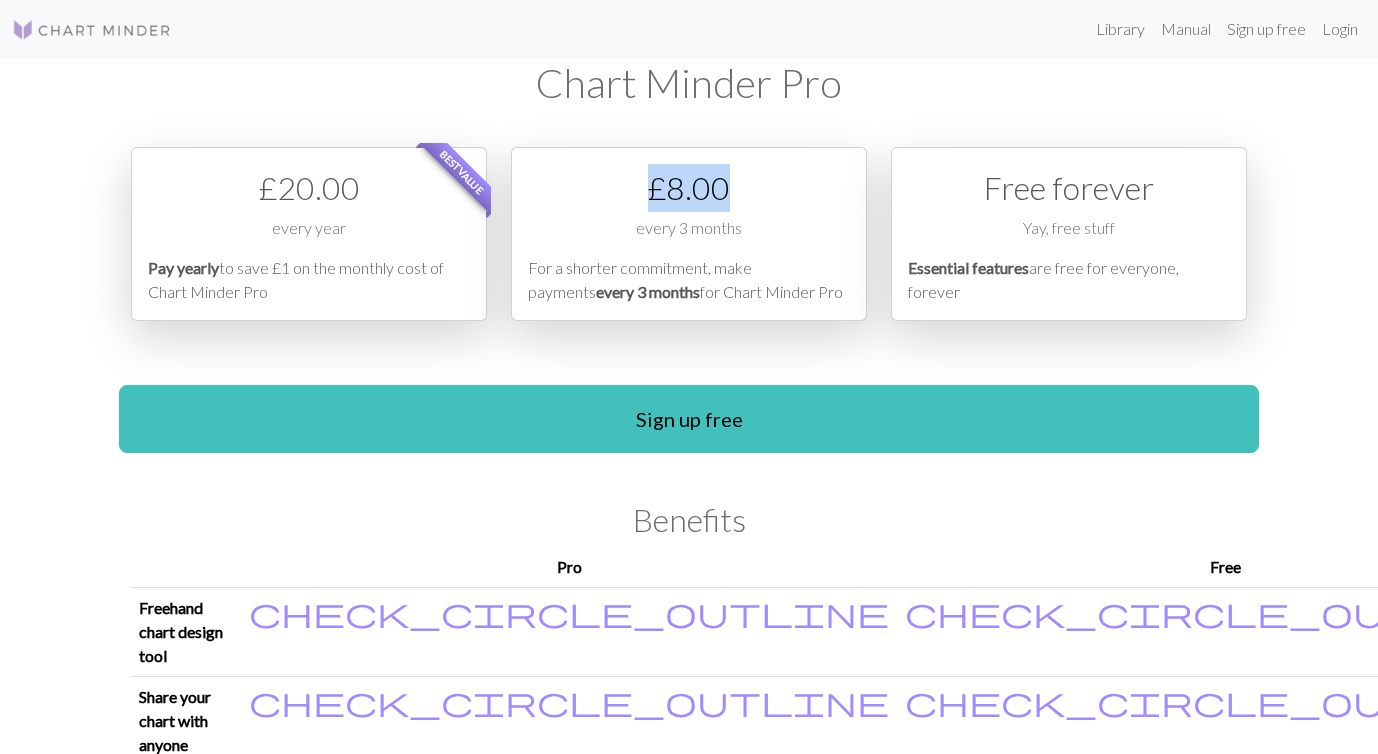 scroll, scrollTop: 0, scrollLeft: 0, axis: both 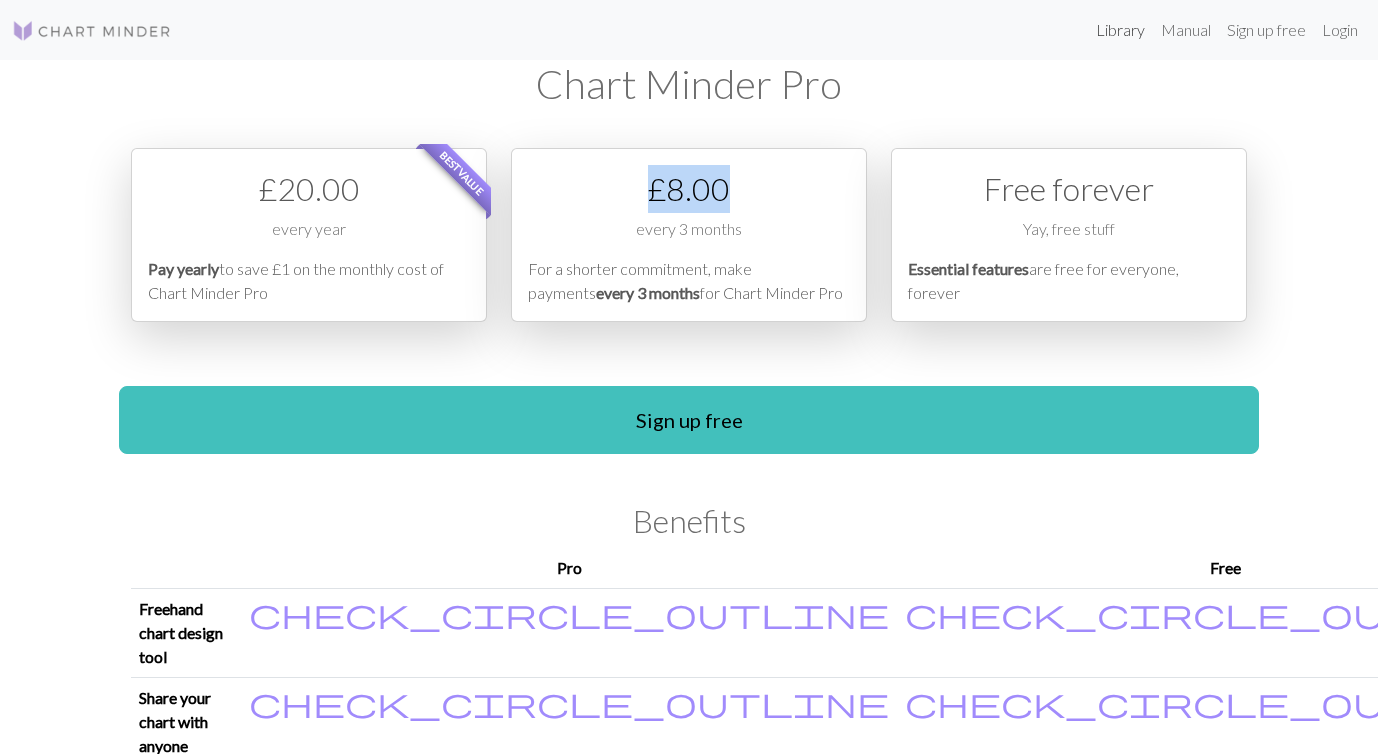 click on "Library" at bounding box center (1120, 30) 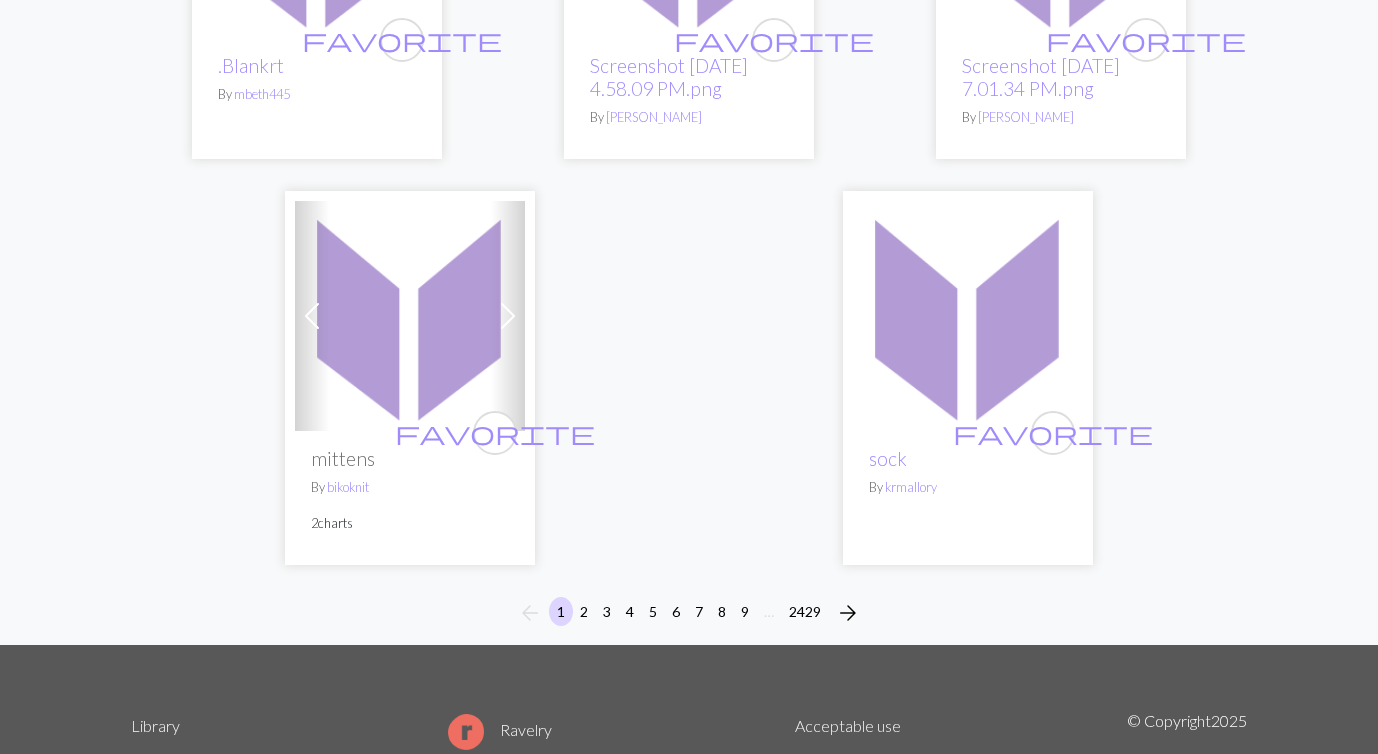 scroll, scrollTop: 6856, scrollLeft: 0, axis: vertical 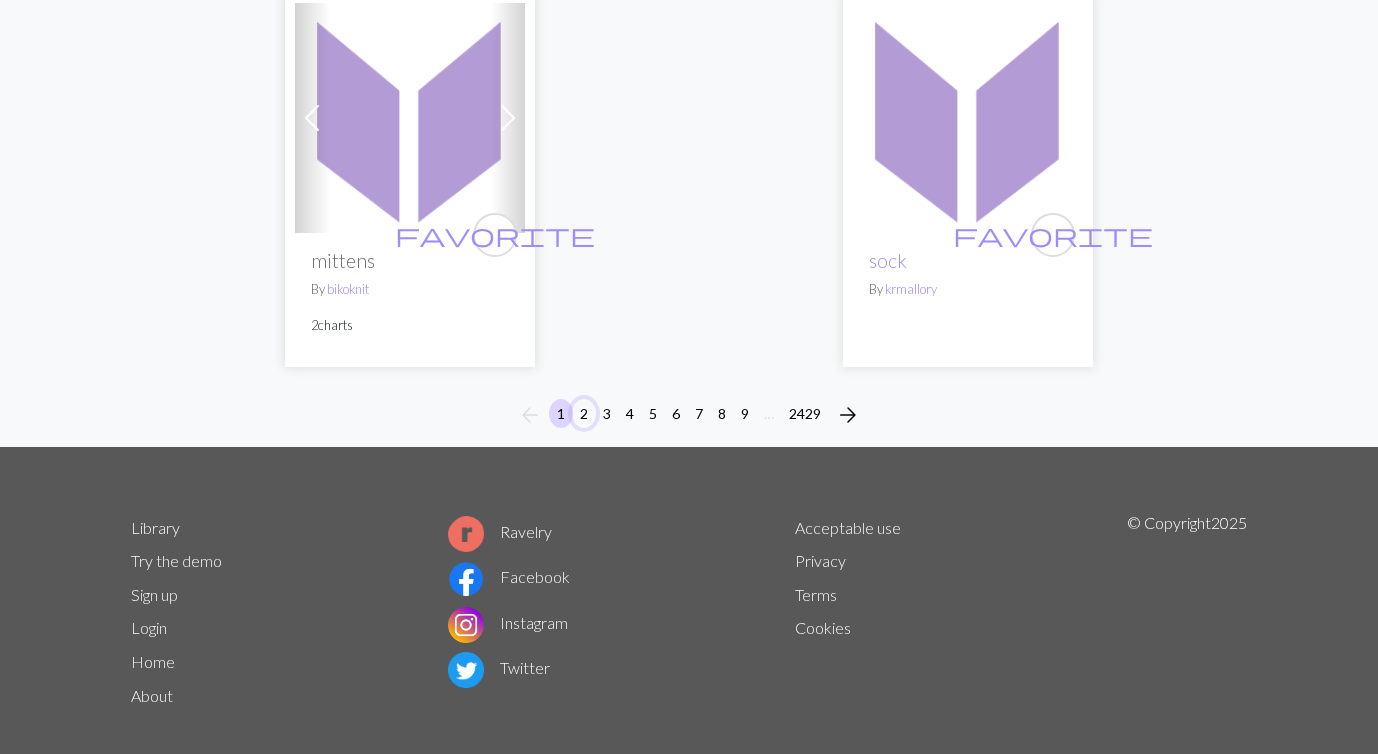 click on "2" at bounding box center (584, 413) 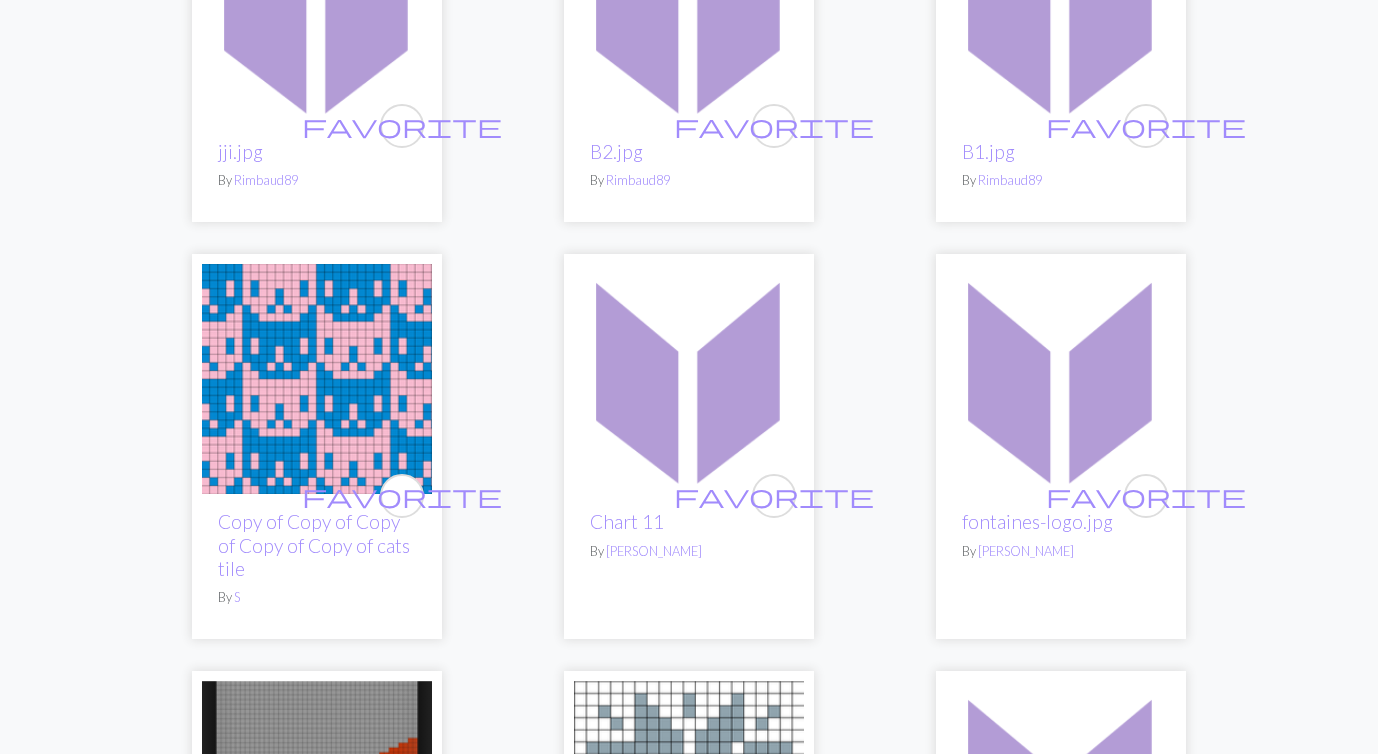 scroll, scrollTop: 4697, scrollLeft: 0, axis: vertical 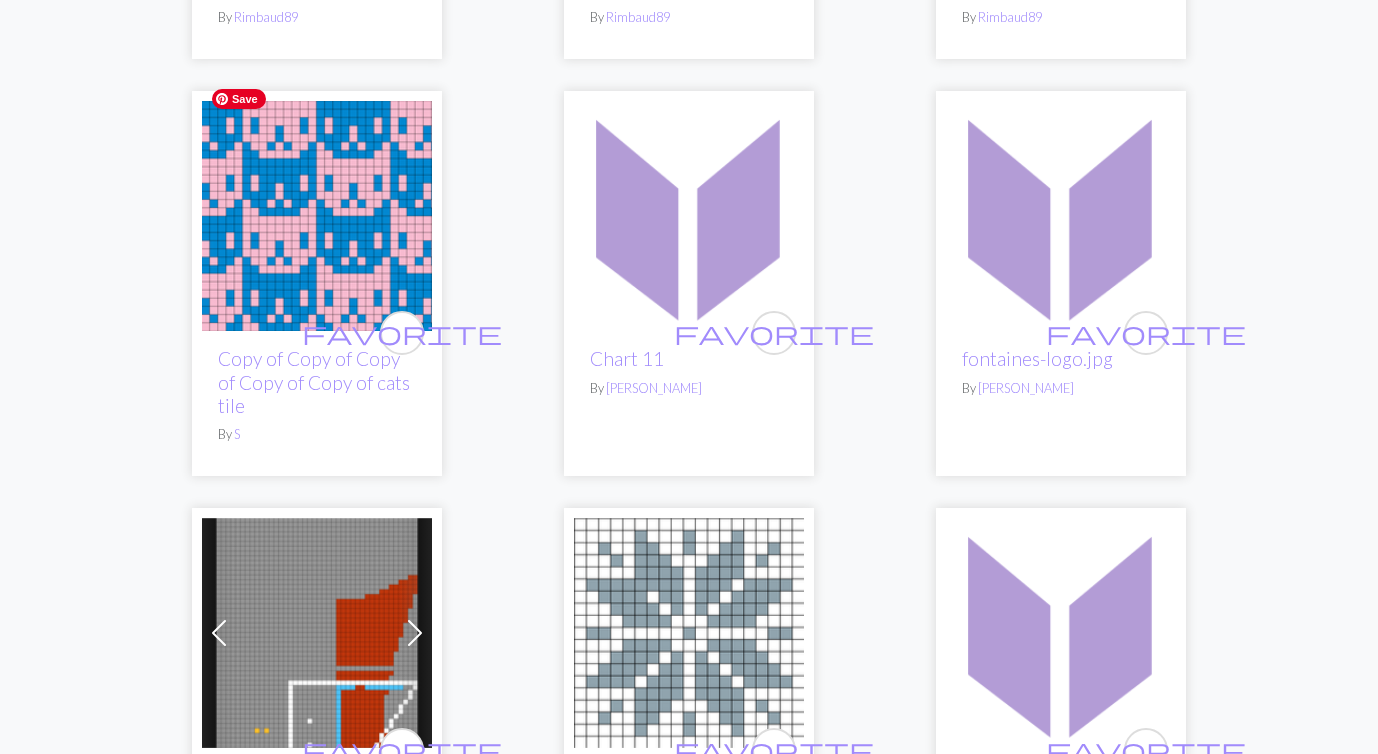 click at bounding box center (317, 216) 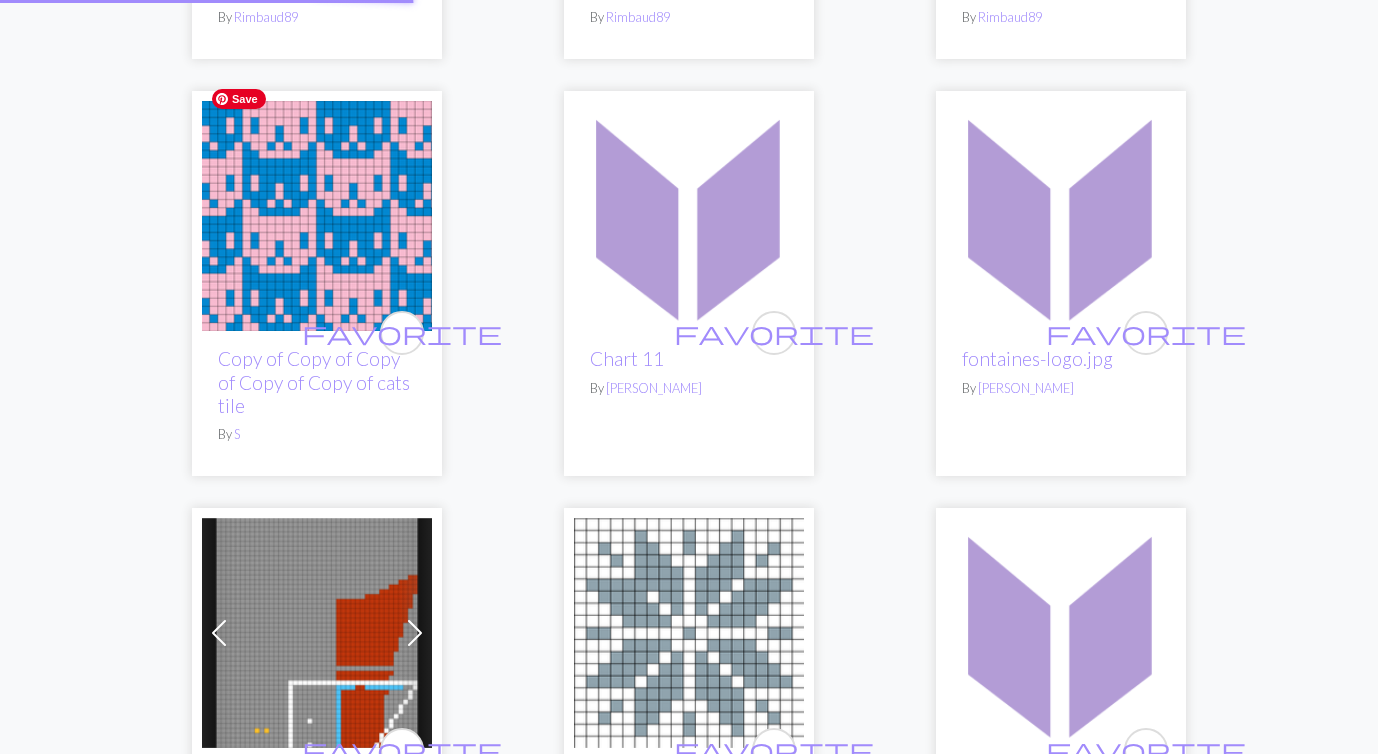 scroll, scrollTop: 0, scrollLeft: 0, axis: both 